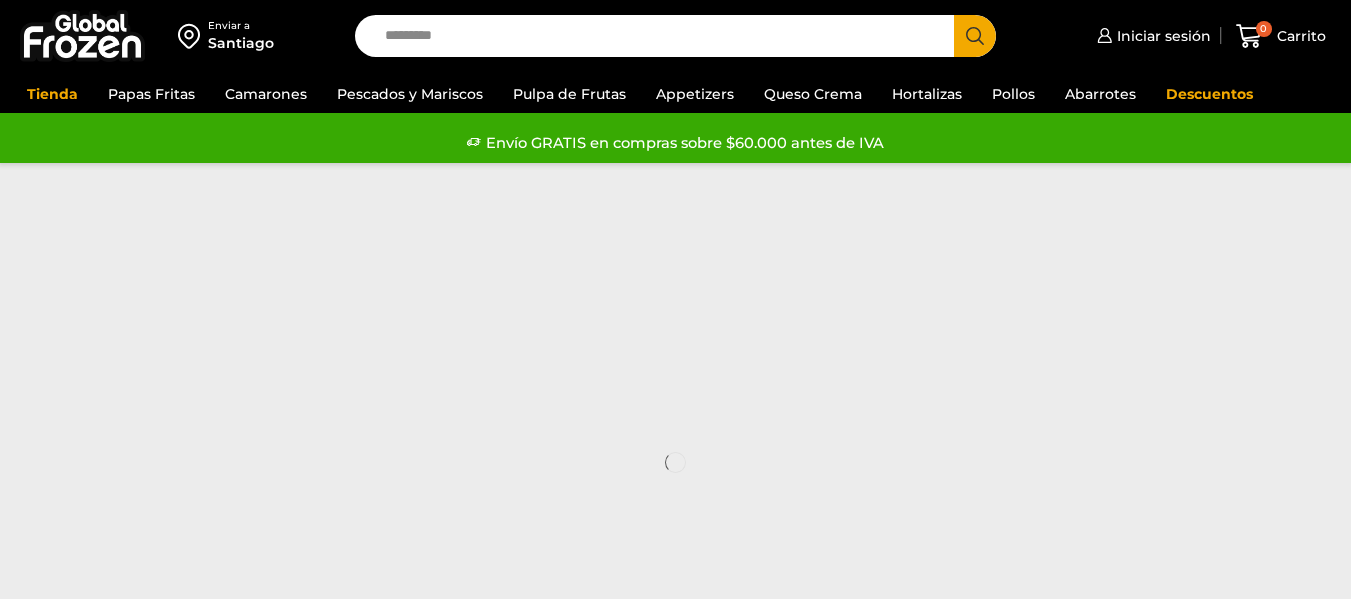 scroll, scrollTop: 0, scrollLeft: 0, axis: both 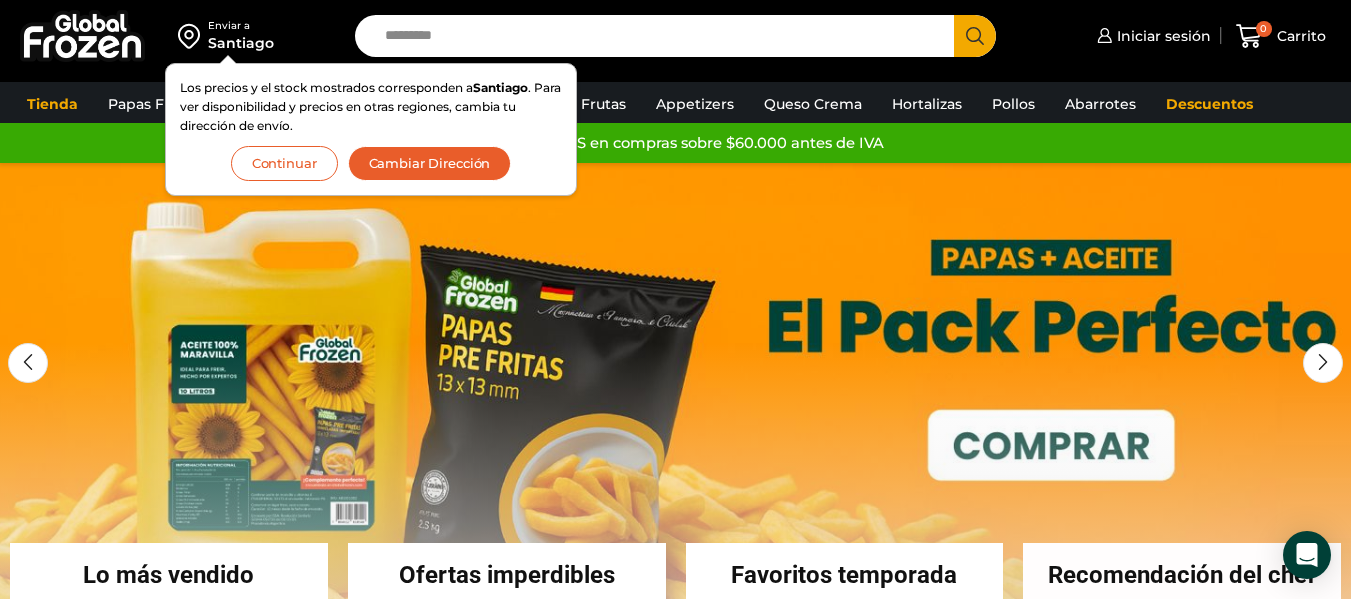 click on "Enviar a
Santiago
Los precios y el stock mostrados corresponden a  Santiago . Para ver disponibilidad y precios en otras regiones, cambia tu dirección de envío.
Continuar Cambiar Dirección" at bounding box center [172, 36] 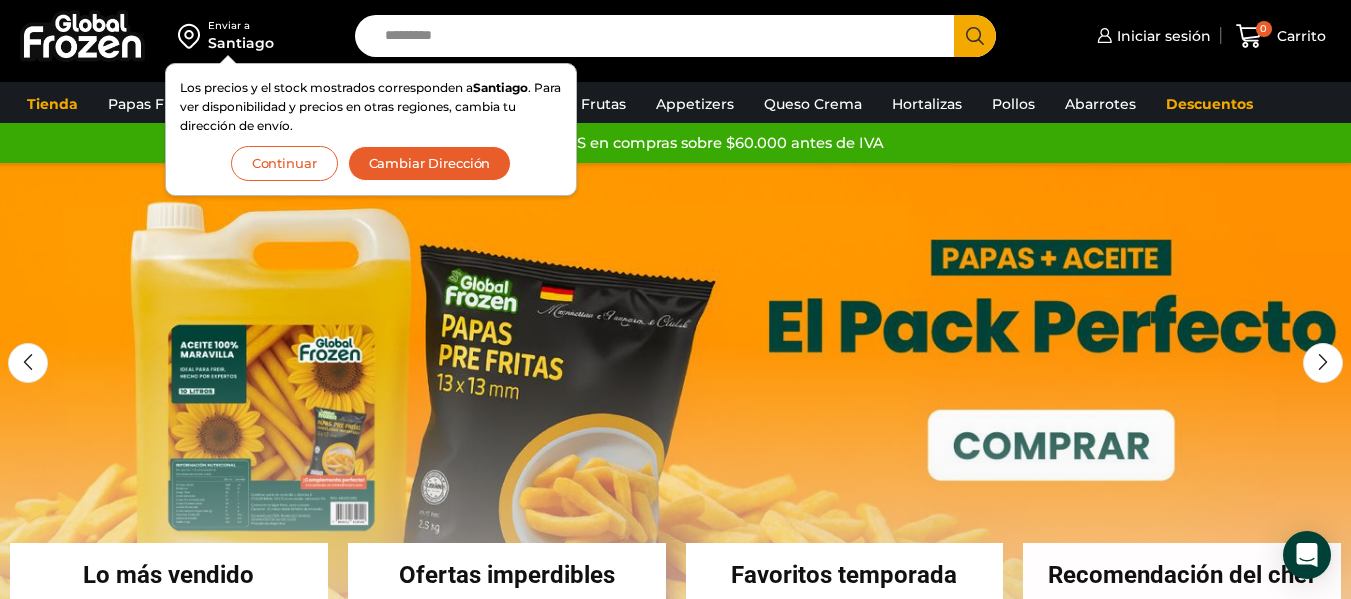 click on "Enviar a
Santiago
Los precios y el stock mostrados corresponden a  Santiago . Para ver disponibilidad y precios en otras regiones, cambia tu dirección de envío.
Continuar Cambiar Dirección" at bounding box center (228, 36) 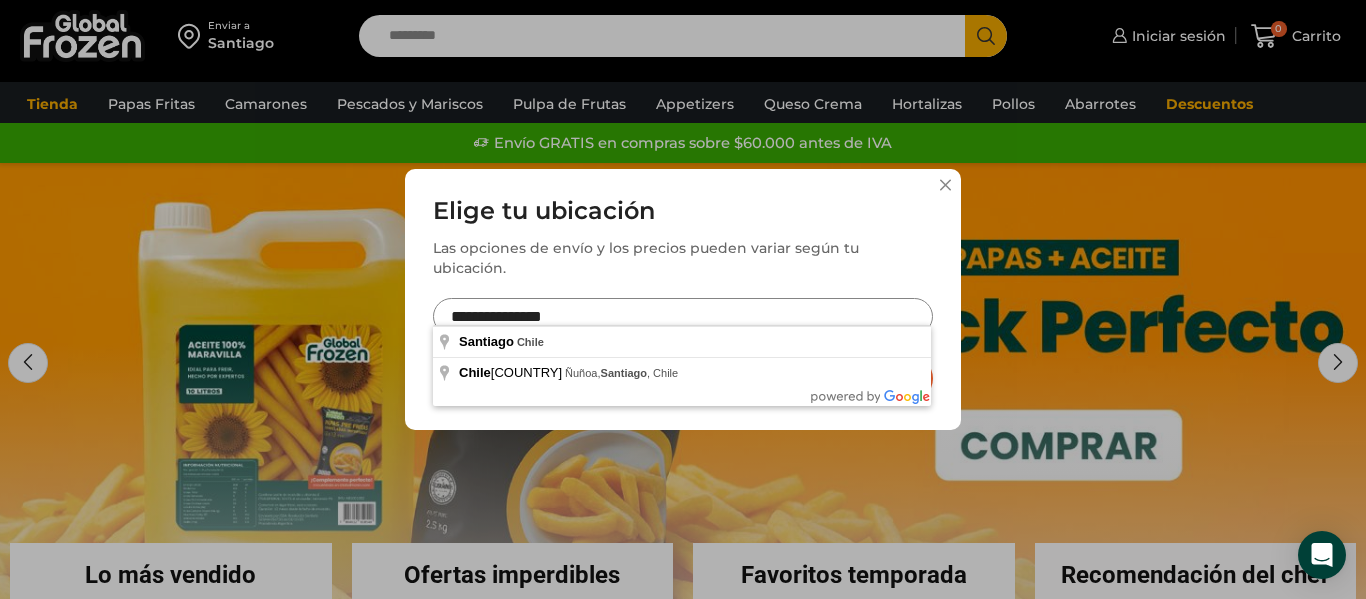 drag, startPoint x: 588, startPoint y: 314, endPoint x: 247, endPoint y: 376, distance: 346.59055 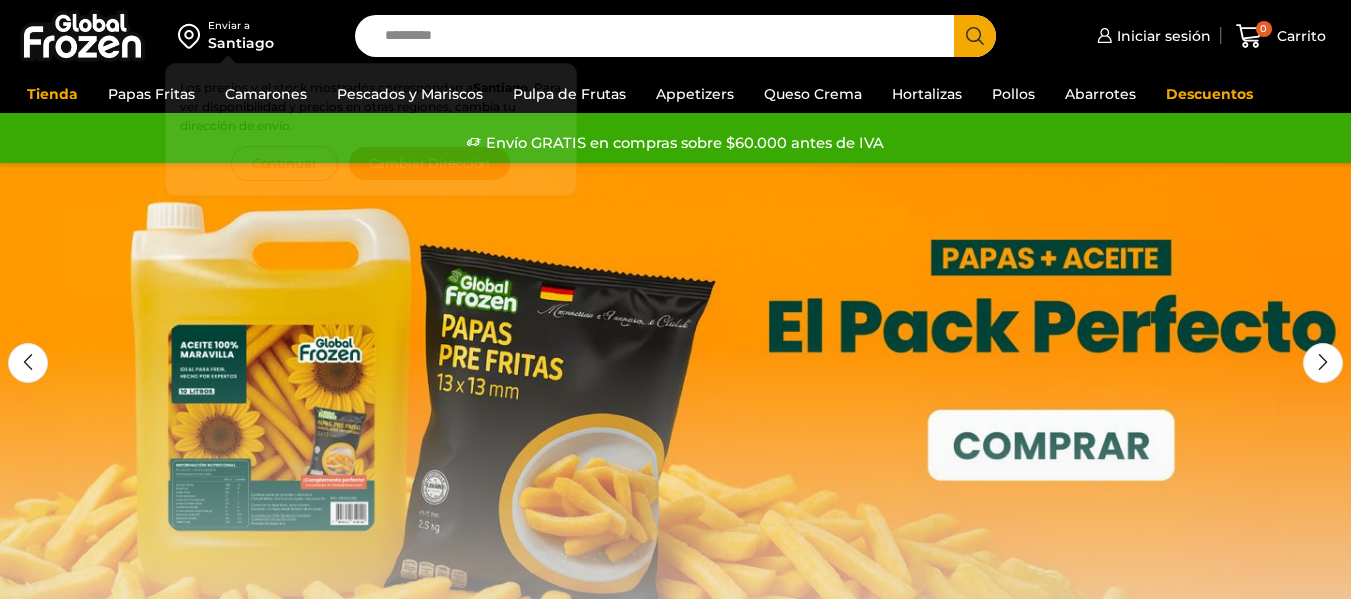 scroll, scrollTop: 0, scrollLeft: 0, axis: both 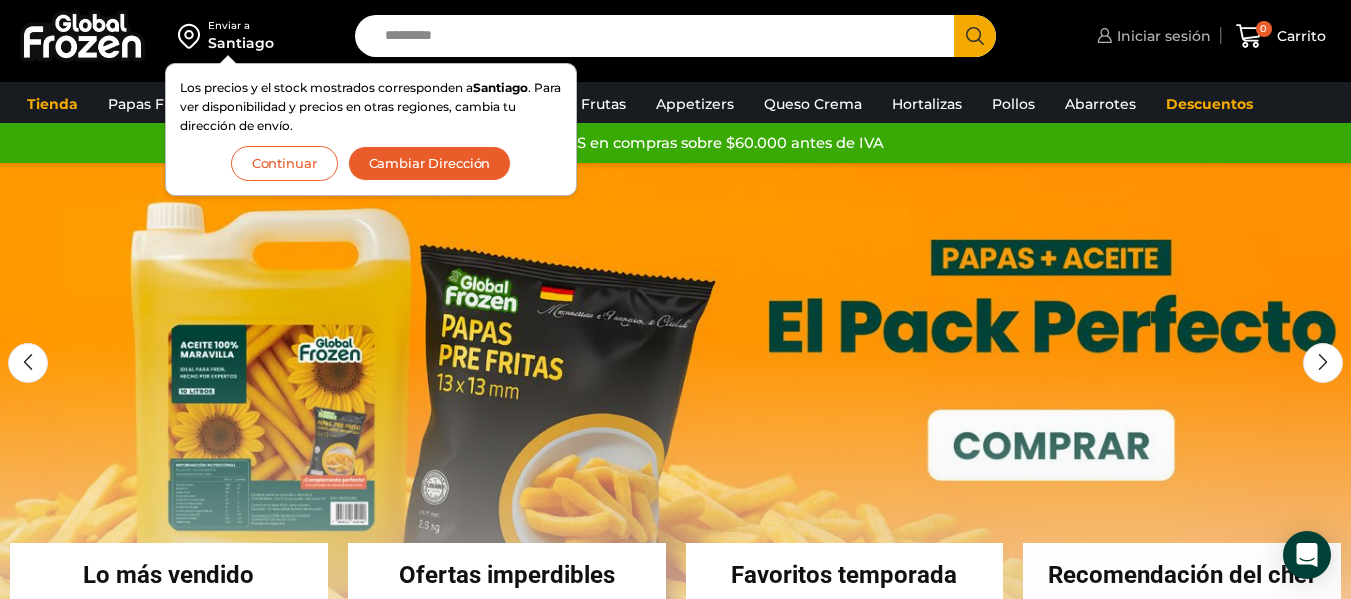 click on "Iniciar sesión" at bounding box center (1161, 36) 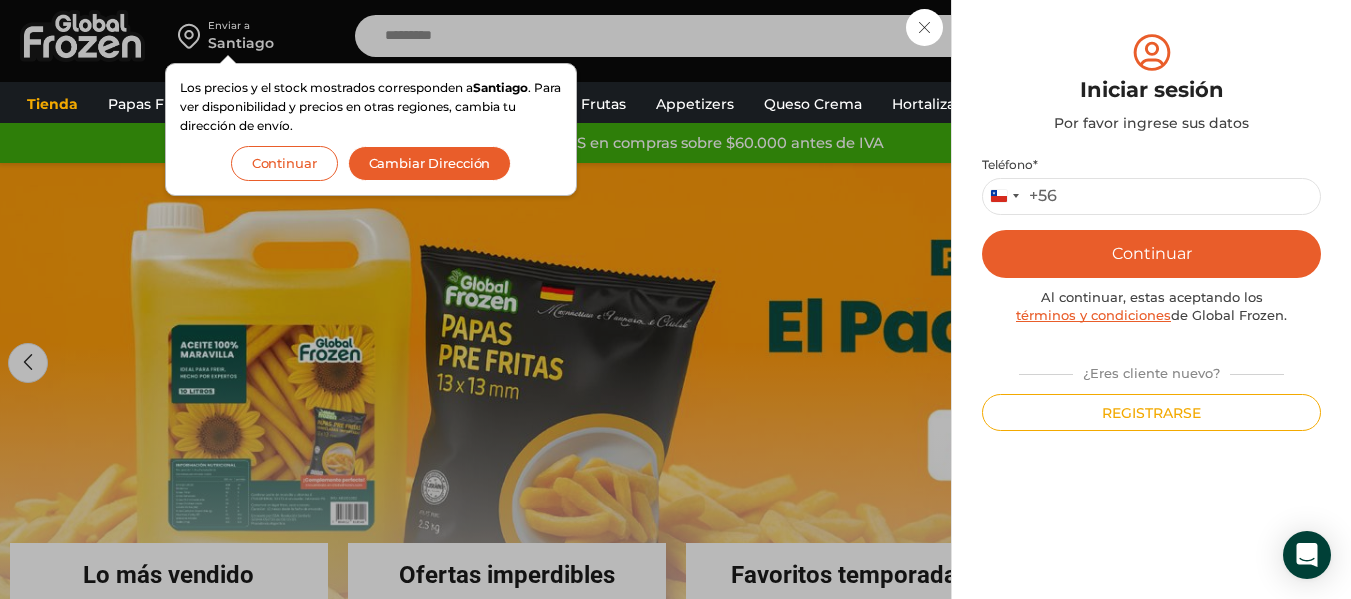 click on "Iniciar sesión
Mi cuenta
Login
Register
Iniciar sesión
Por favor ingrese sus datos
Iniciar sesión
Se envió un mensaje de WhatsApp con el código de verificación a tu teléfono
* ." at bounding box center (1151, 36) 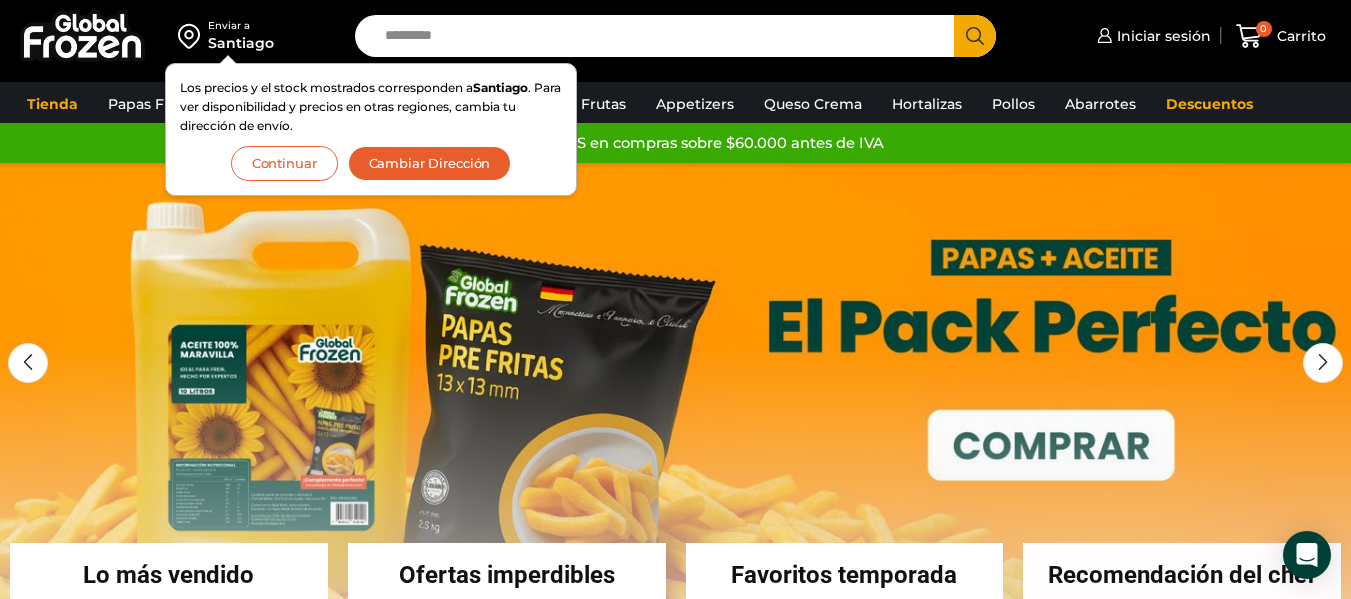 click on "Santiago" at bounding box center [241, 43] 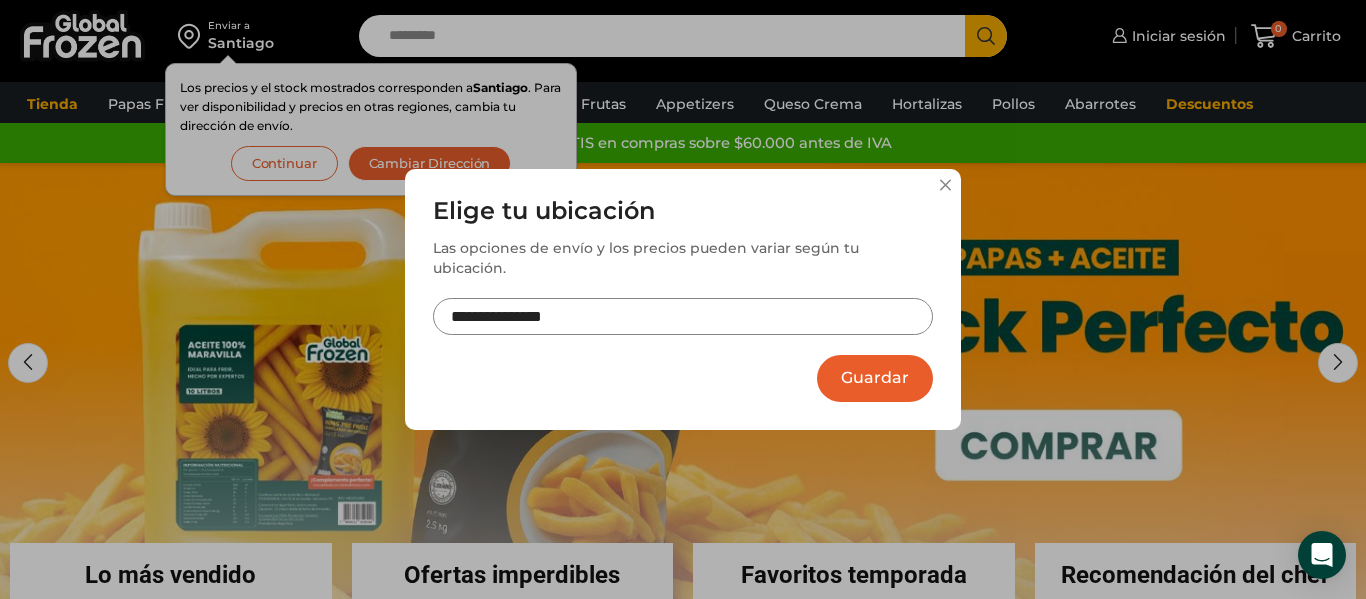 click at bounding box center (945, 185) 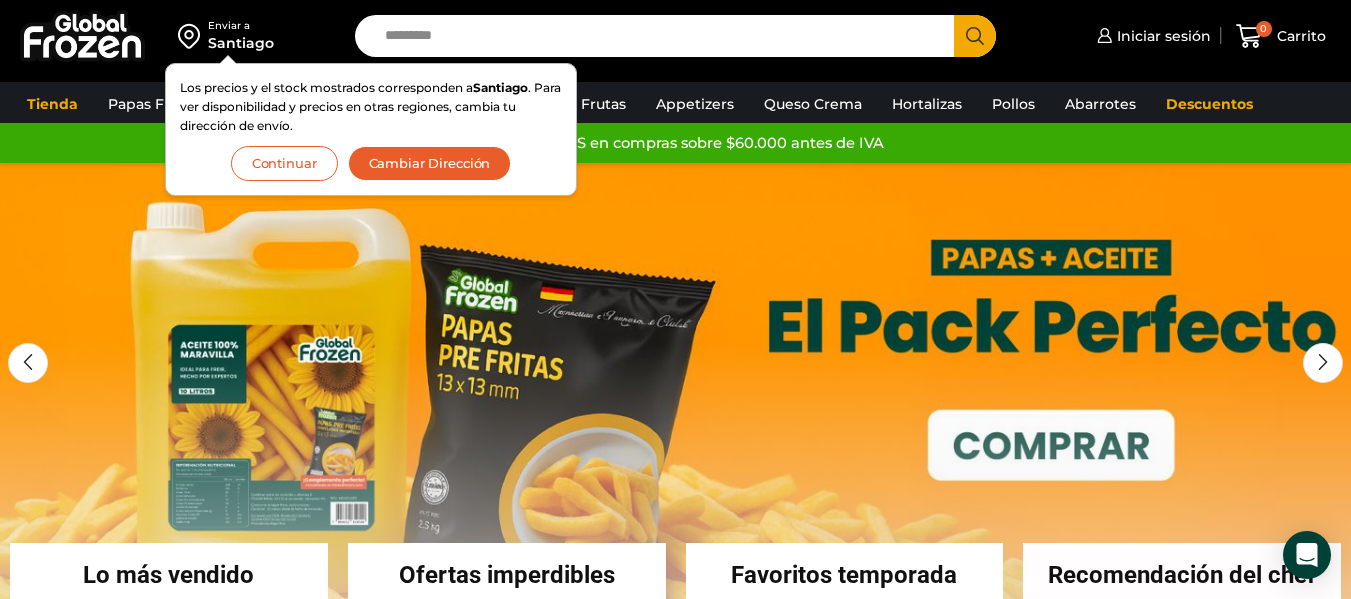 click on "Cambiar Dirección" at bounding box center [430, 163] 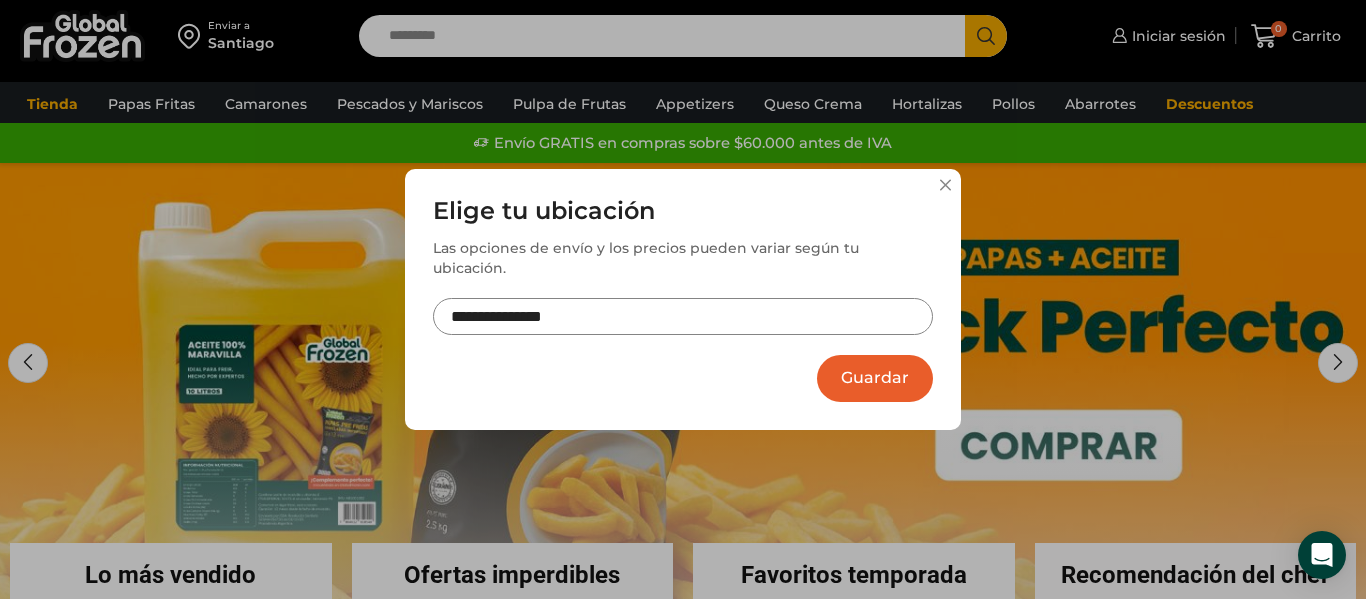 click on "**********" at bounding box center [683, 299] 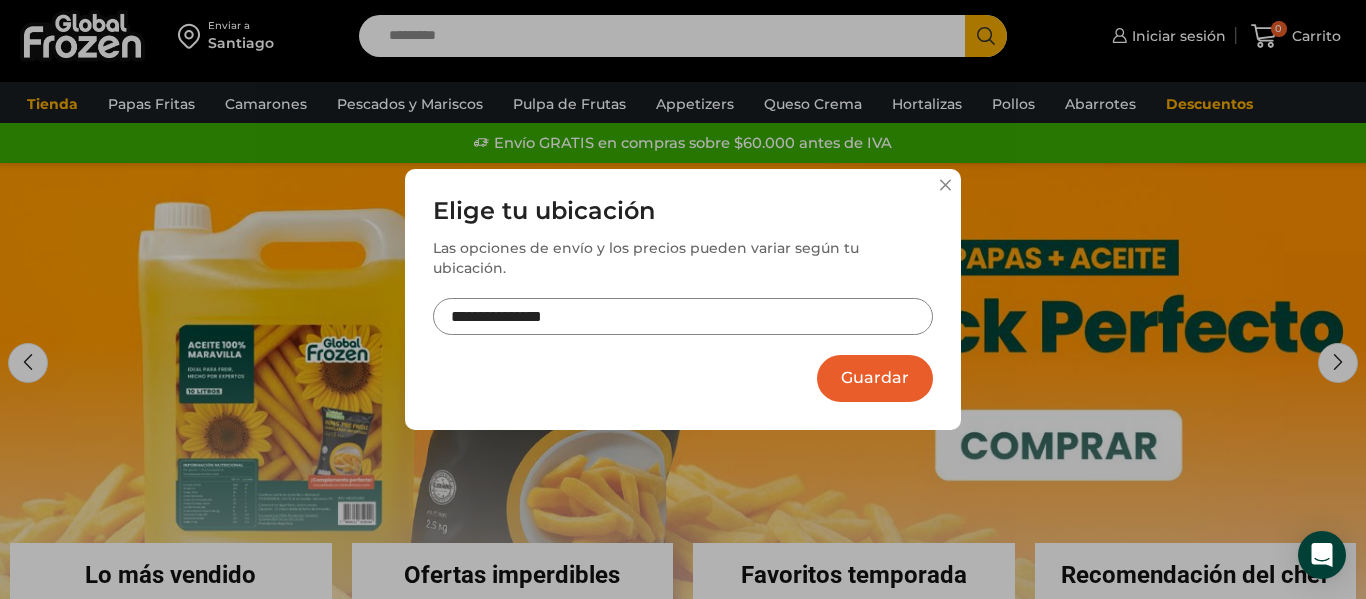 click at bounding box center (945, 185) 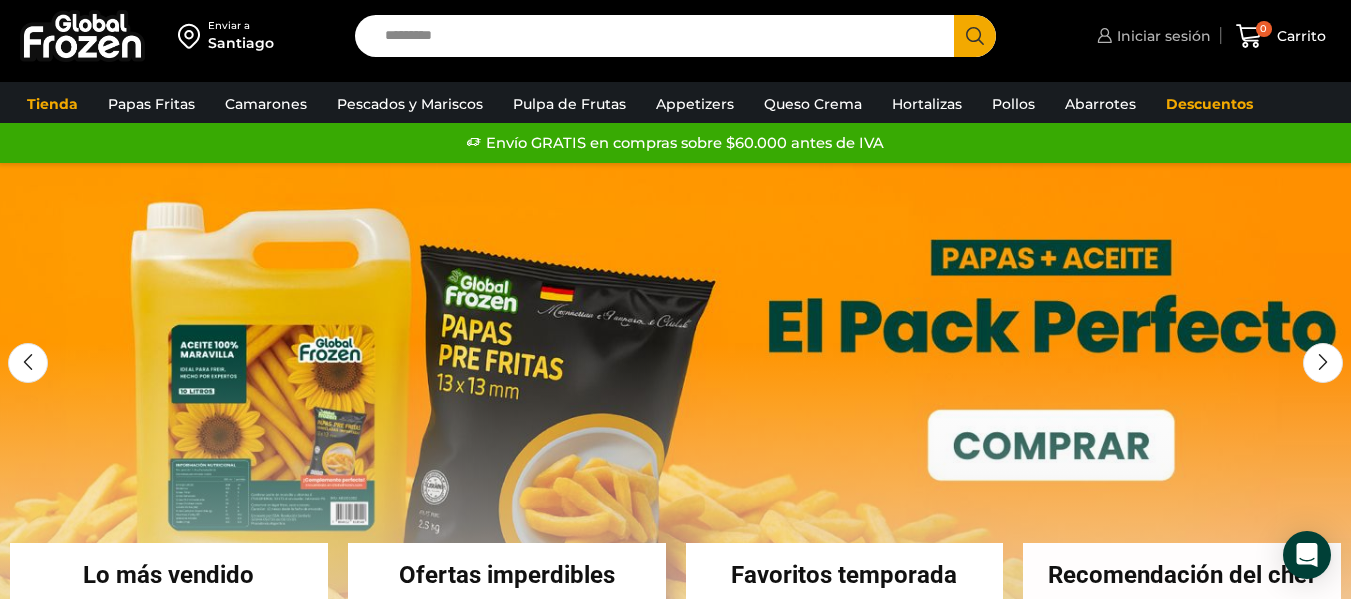 click on "Iniciar sesión" at bounding box center [1161, 36] 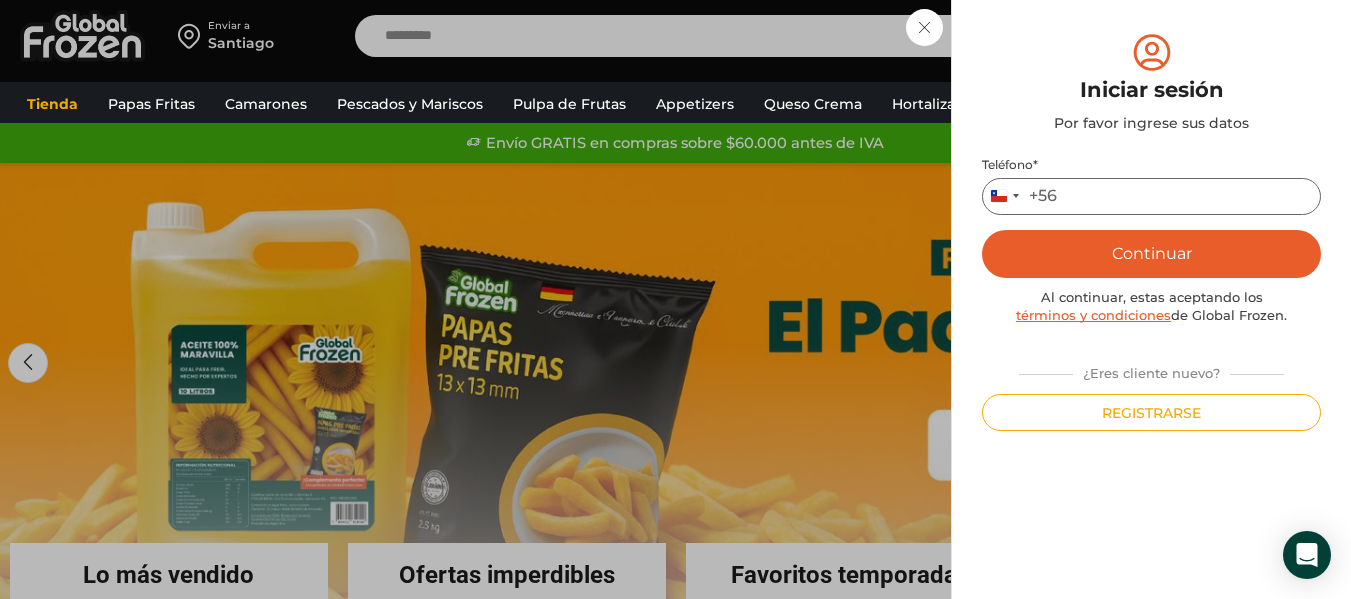 click on "Teléfono
*" at bounding box center (1151, 196) 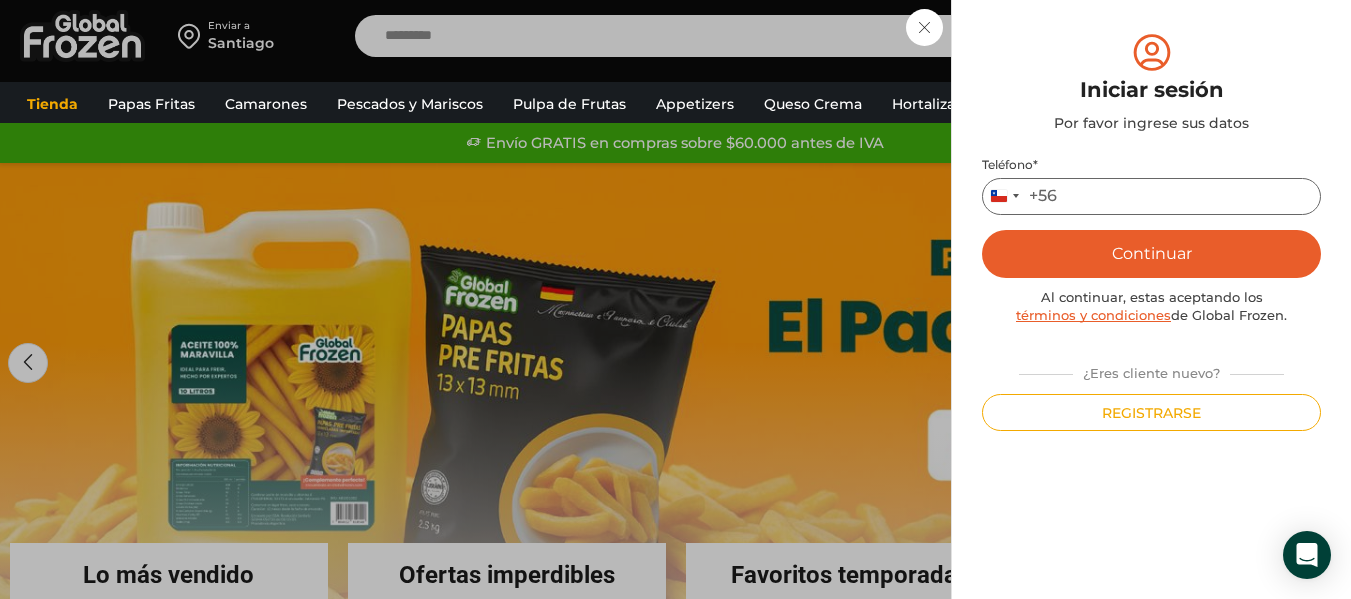 type on "*********" 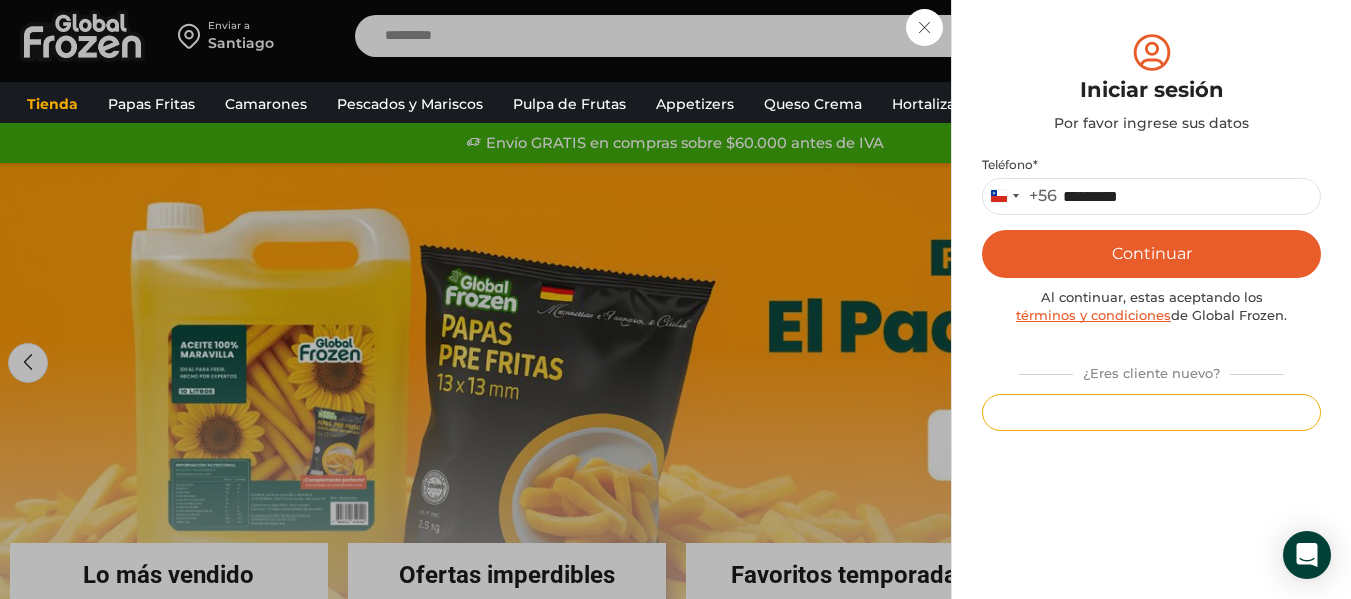click on "Registrarse" at bounding box center (1151, 412) 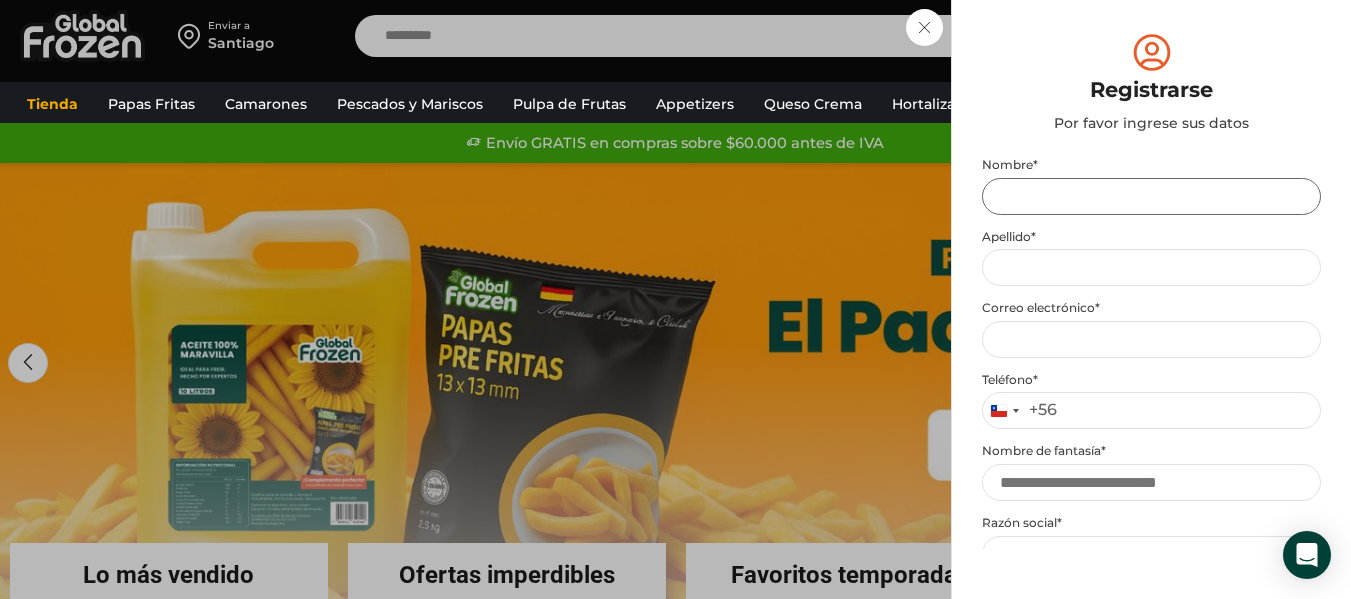 click on "Nombre  *" at bounding box center (1151, 196) 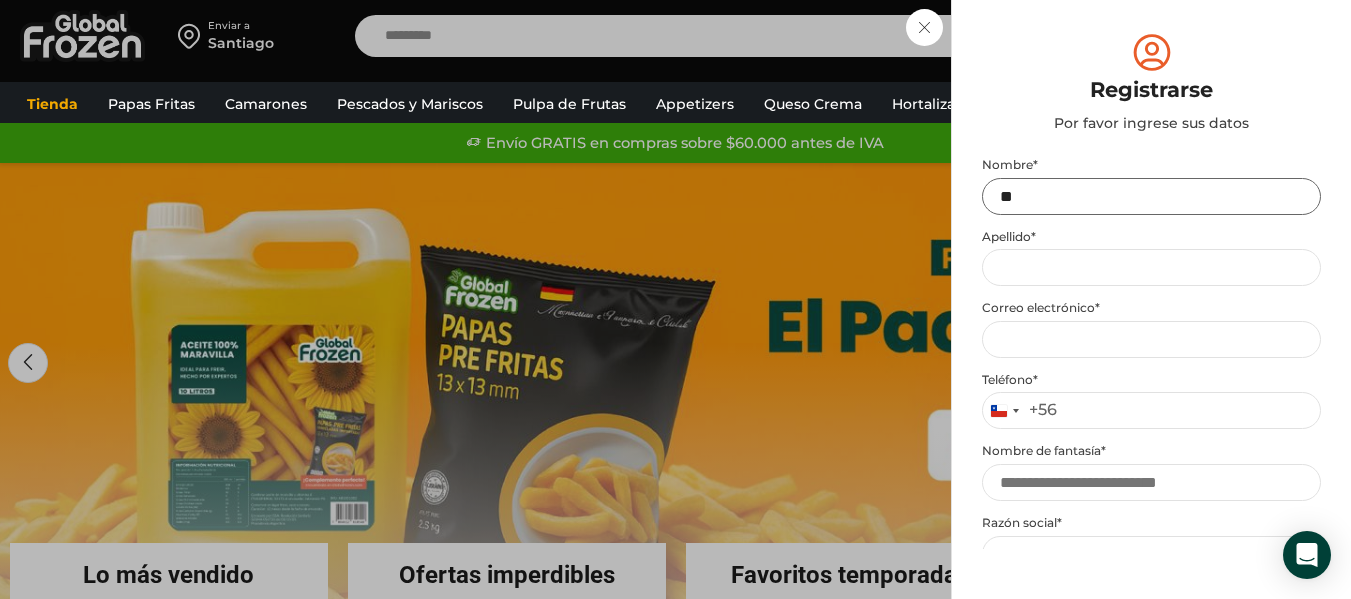 type on "***" 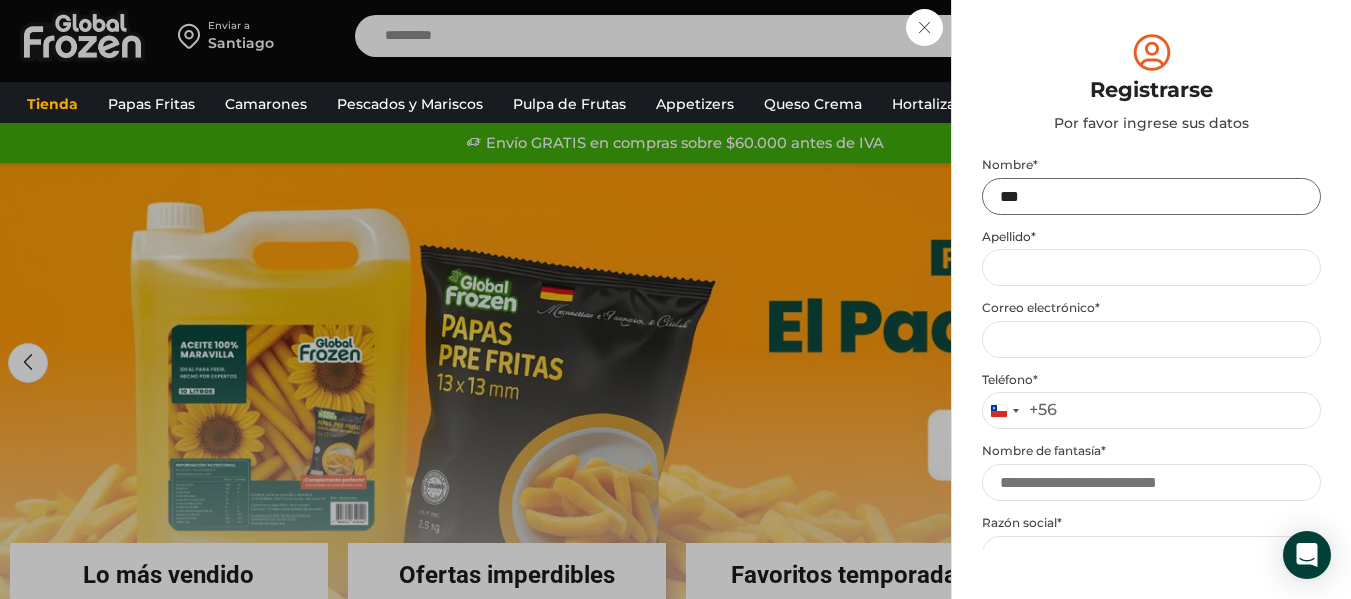 drag, startPoint x: 1046, startPoint y: 198, endPoint x: 1003, endPoint y: 208, distance: 44.14748 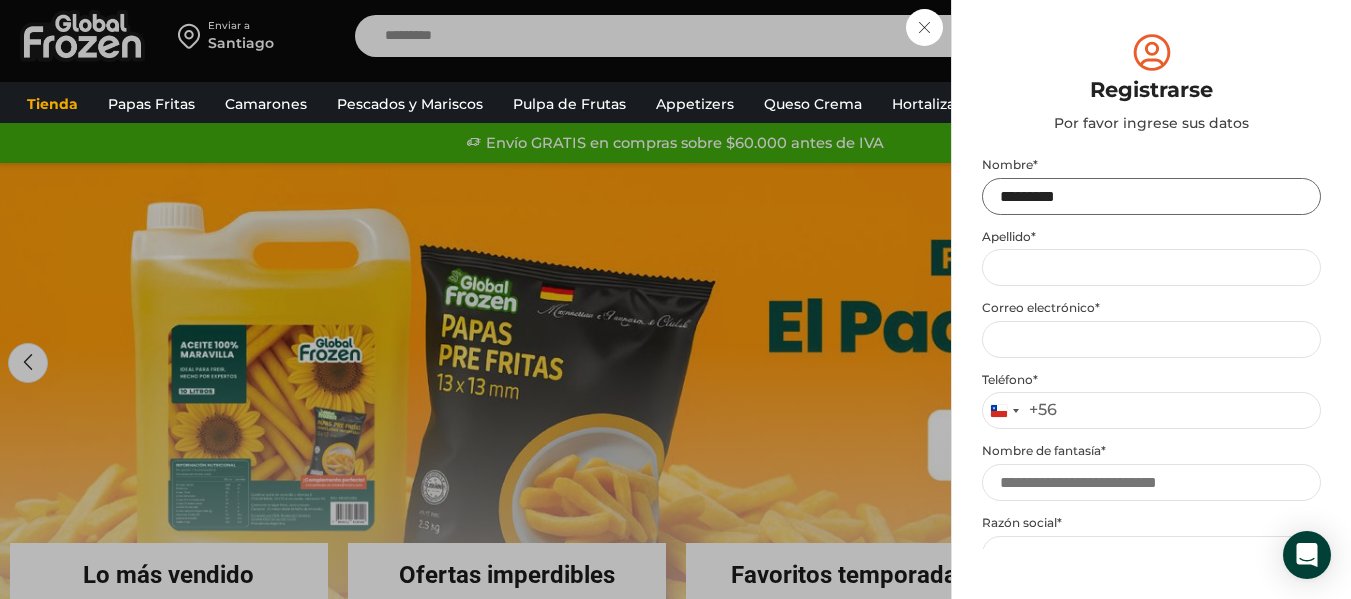 type on "*********" 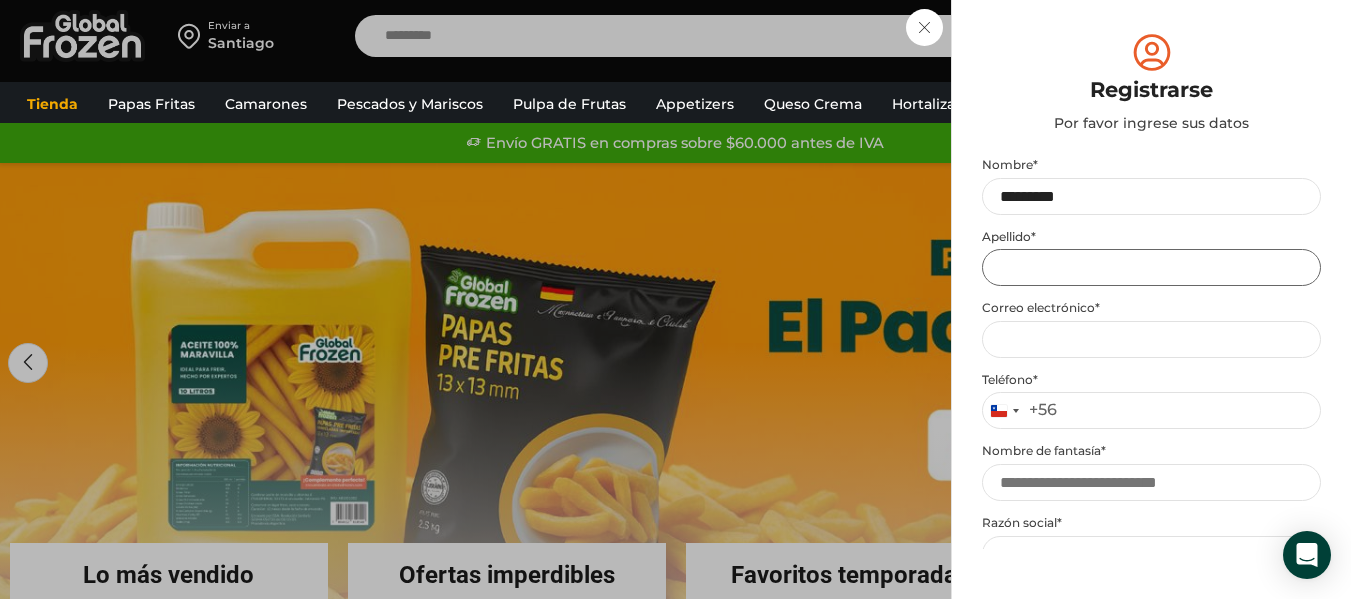 click on "Apellido  *" at bounding box center [1151, 267] 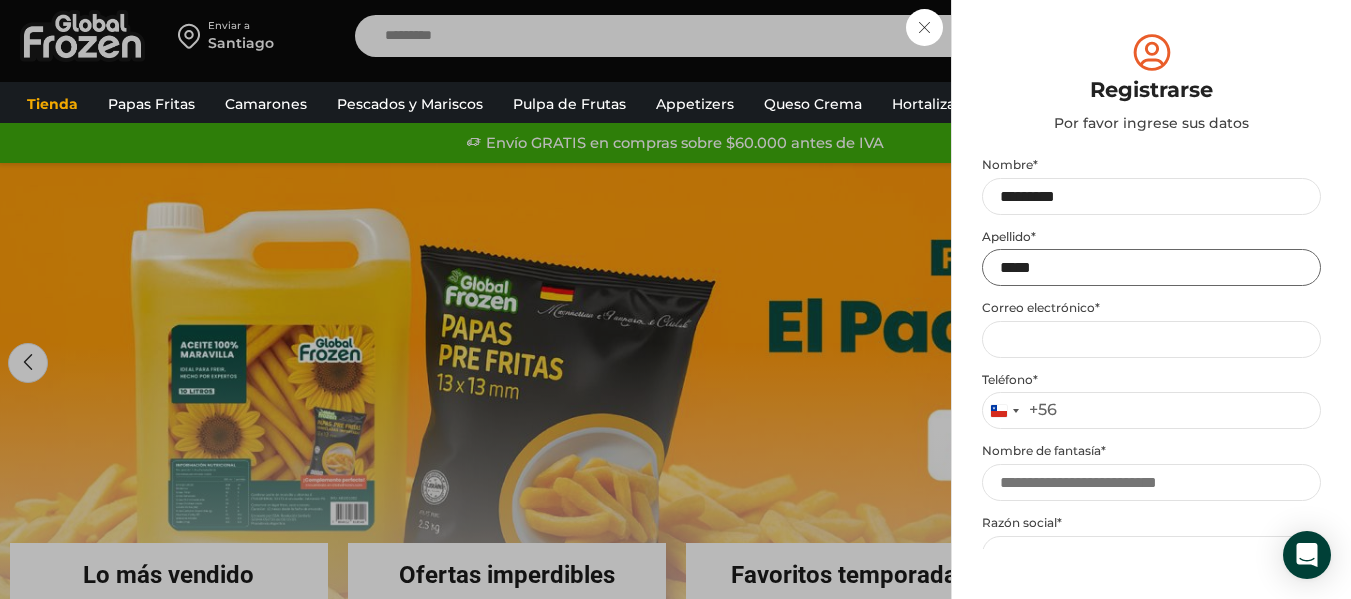 type on "*****" 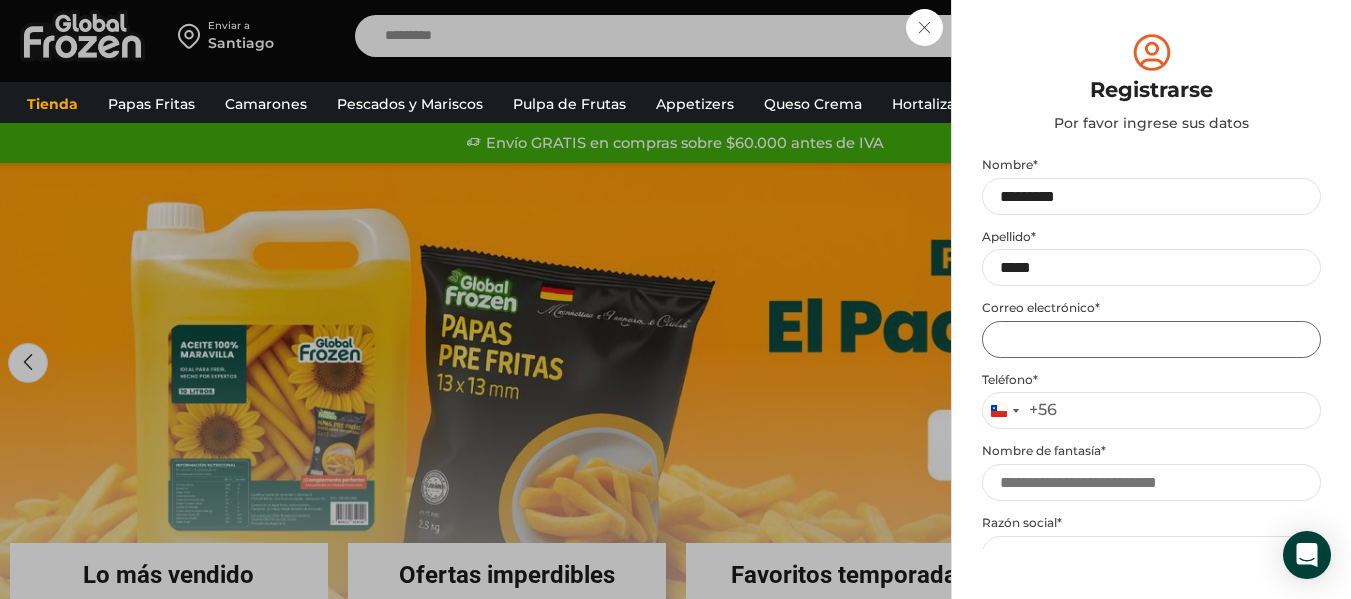 click on "Email address                                          *" at bounding box center [1151, 339] 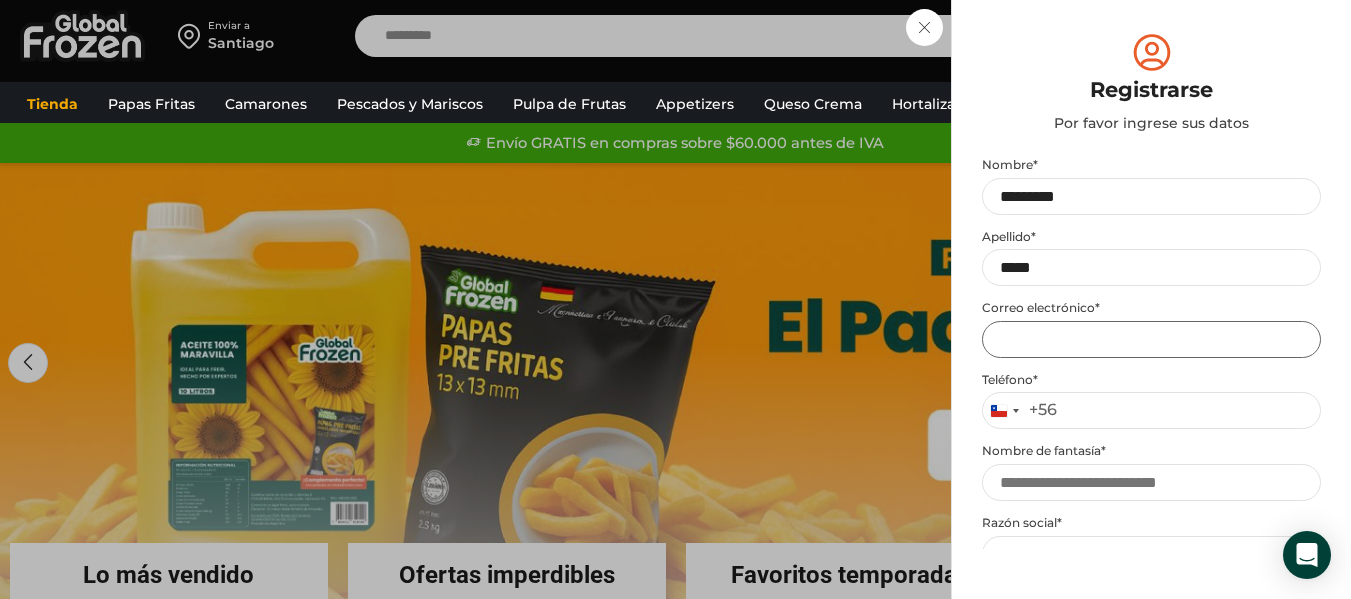 type on "**********" 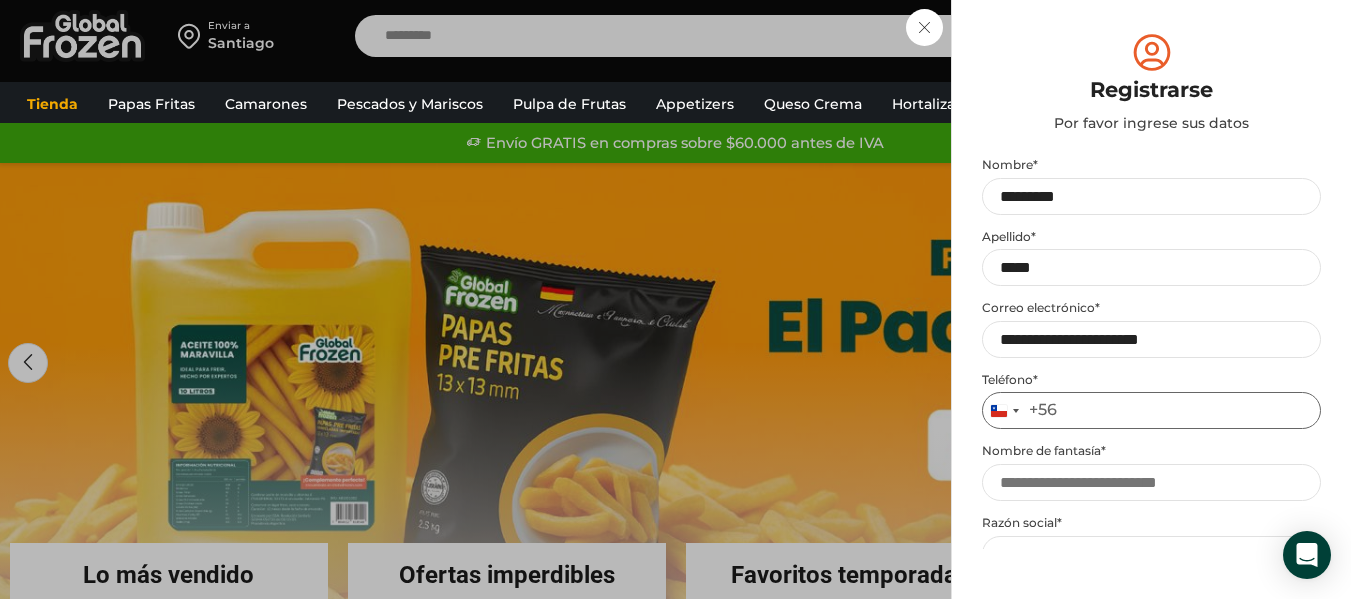 type on "*********" 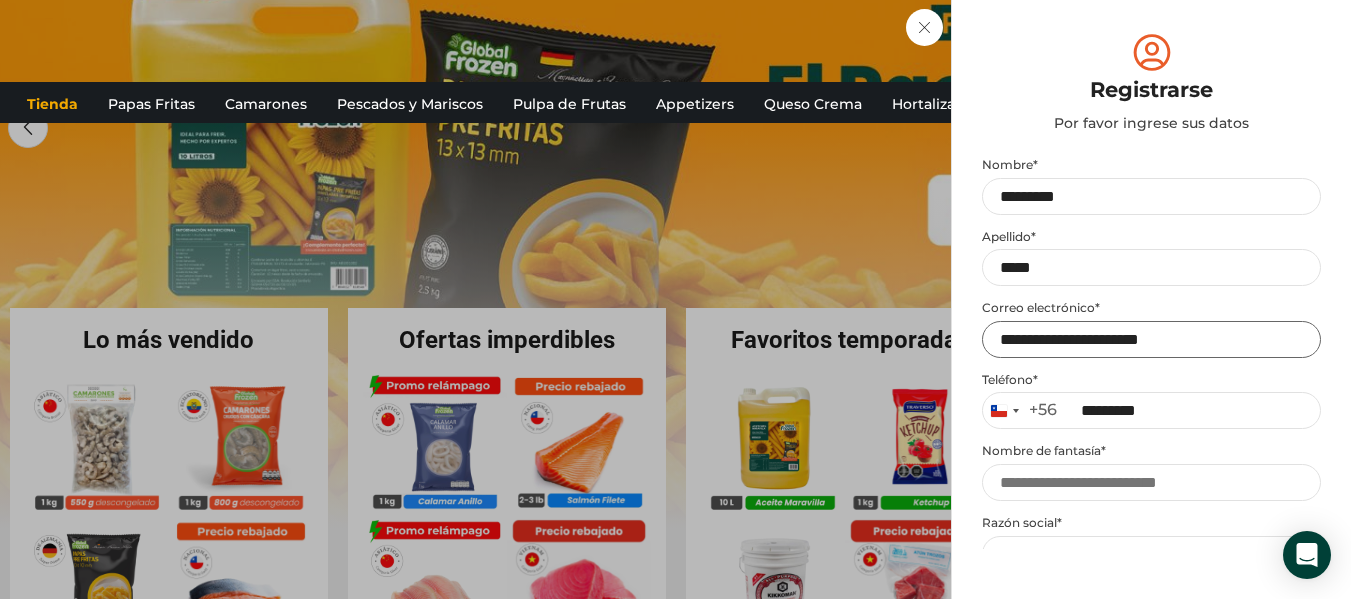 scroll, scrollTop: 240, scrollLeft: 0, axis: vertical 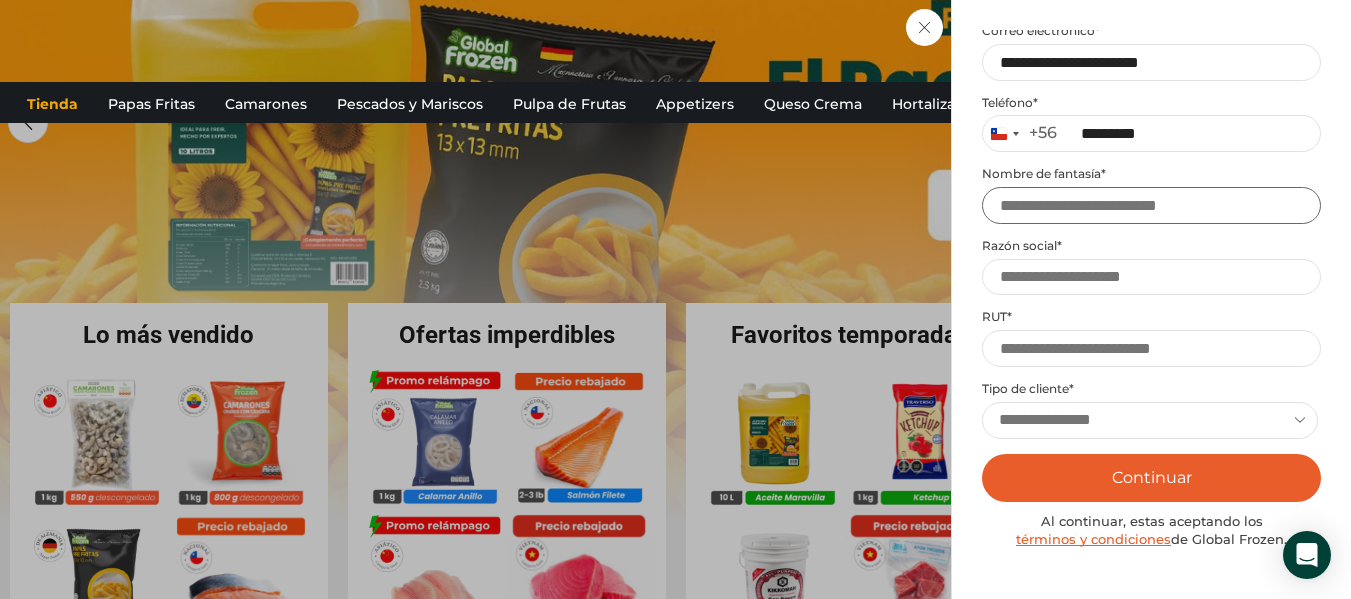 click on "Nombre de fantasía  *" at bounding box center (1151, 205) 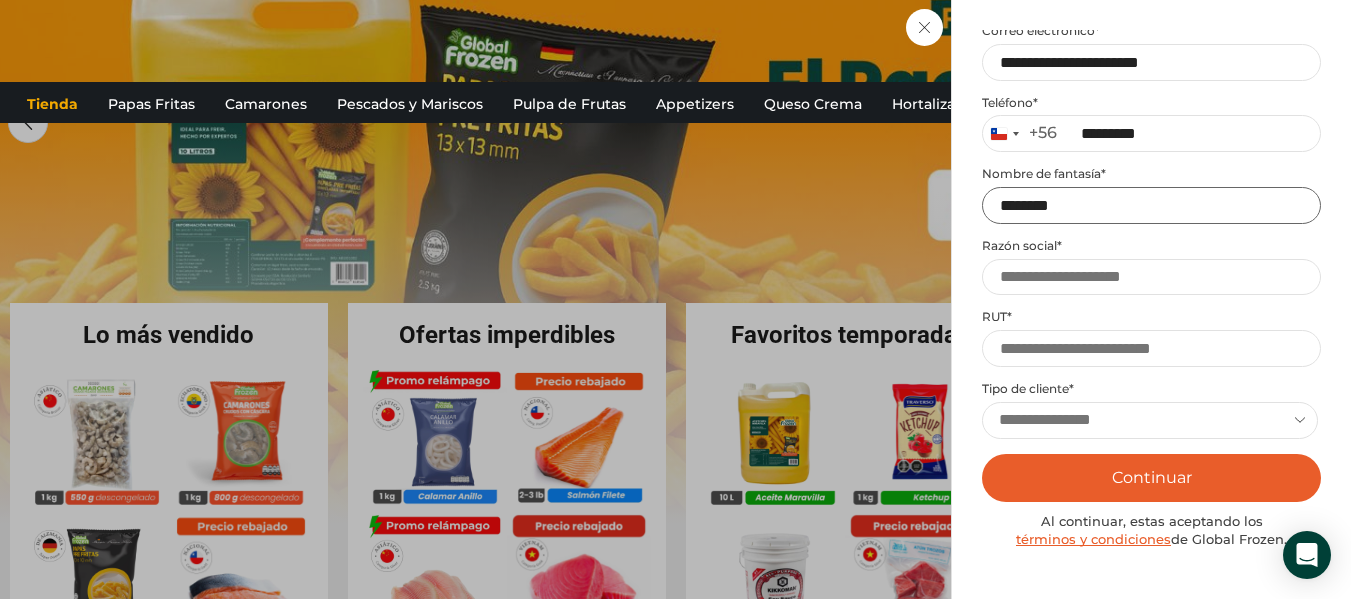 type on "********" 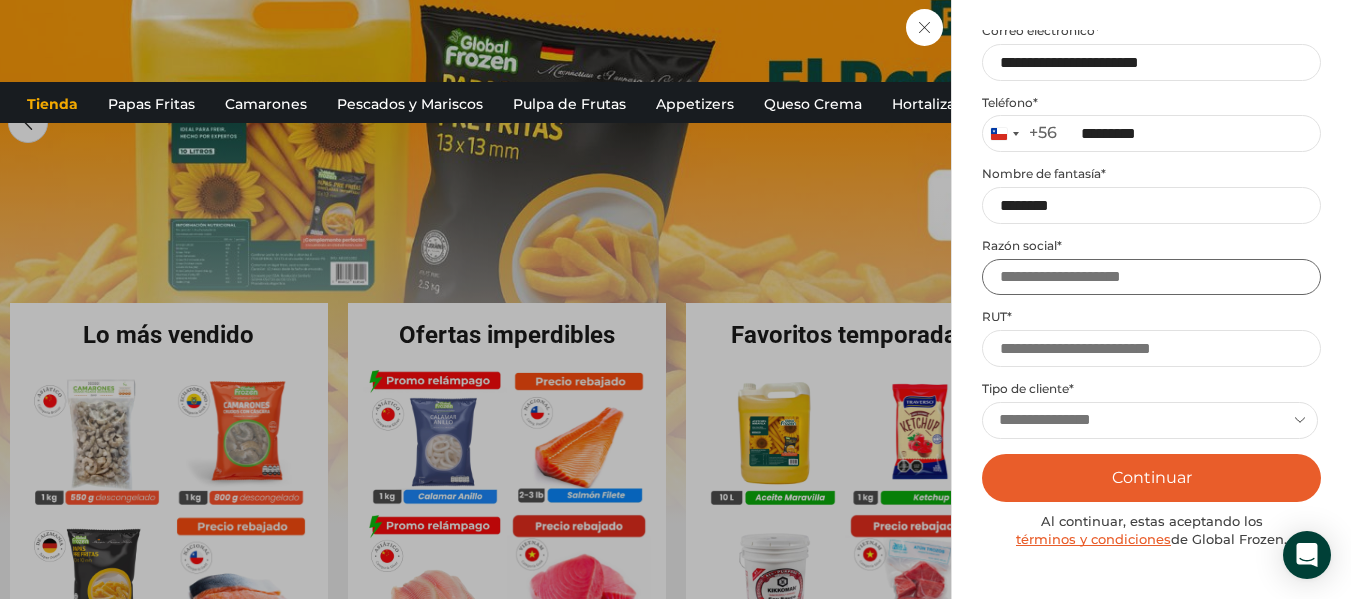 click on "Razón social  *" at bounding box center (1151, 277) 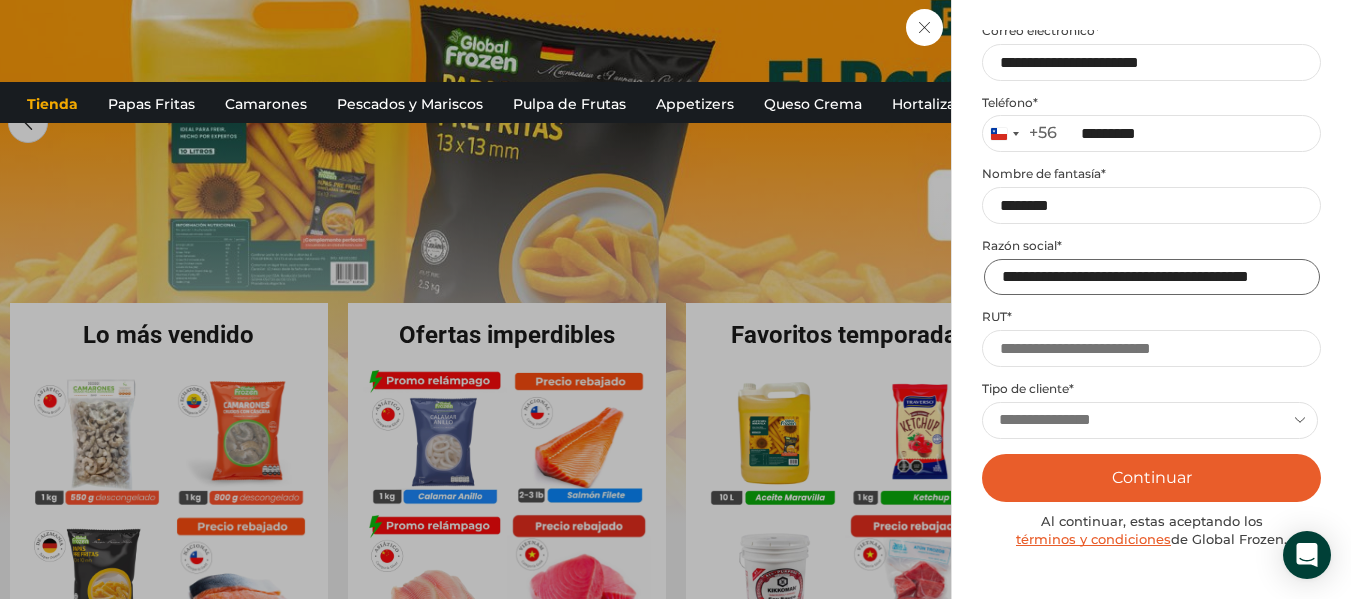 scroll, scrollTop: 0, scrollLeft: 43, axis: horizontal 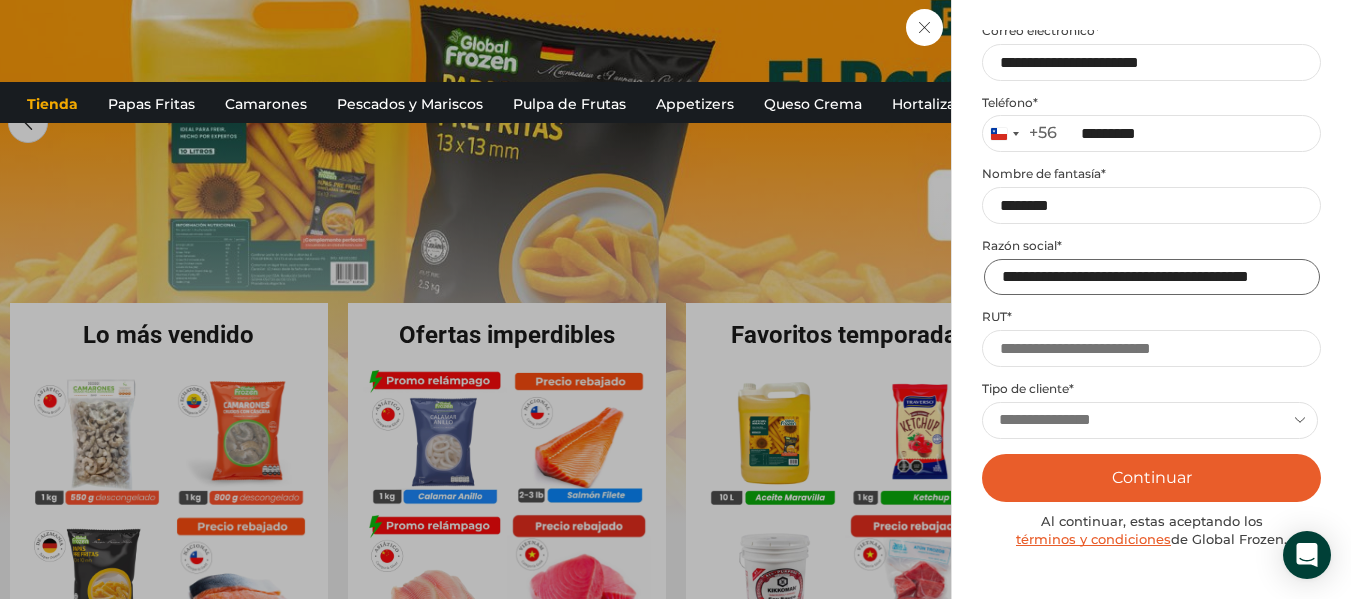 type on "**********" 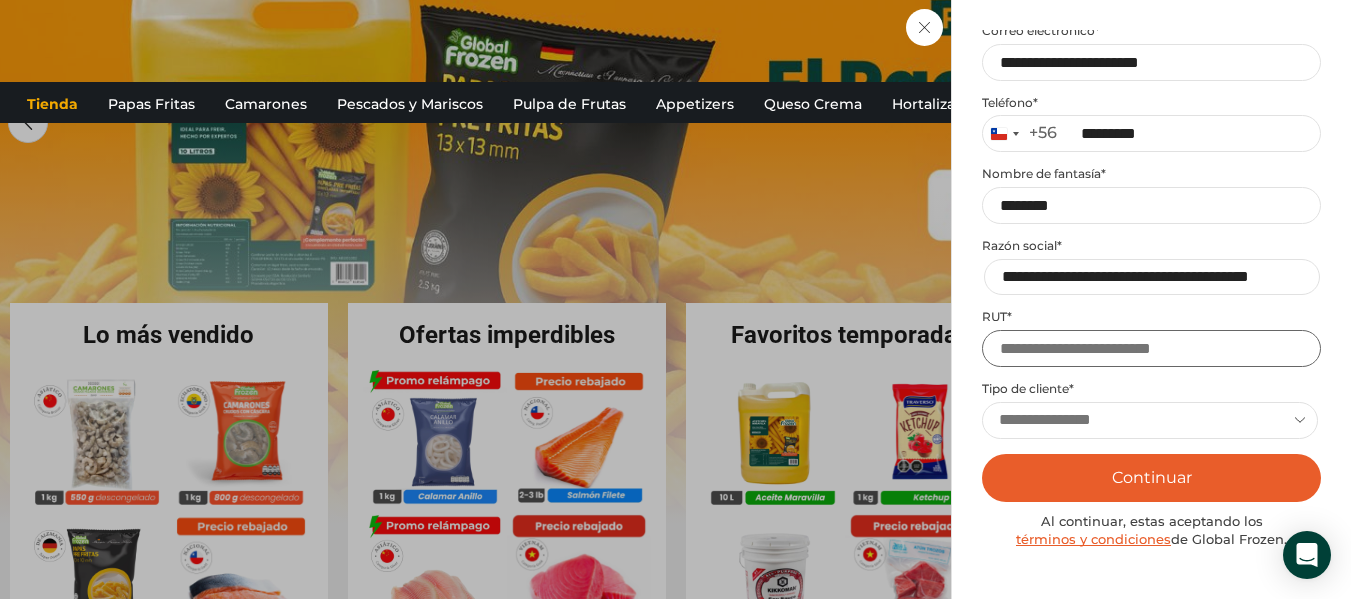 scroll, scrollTop: 0, scrollLeft: 0, axis: both 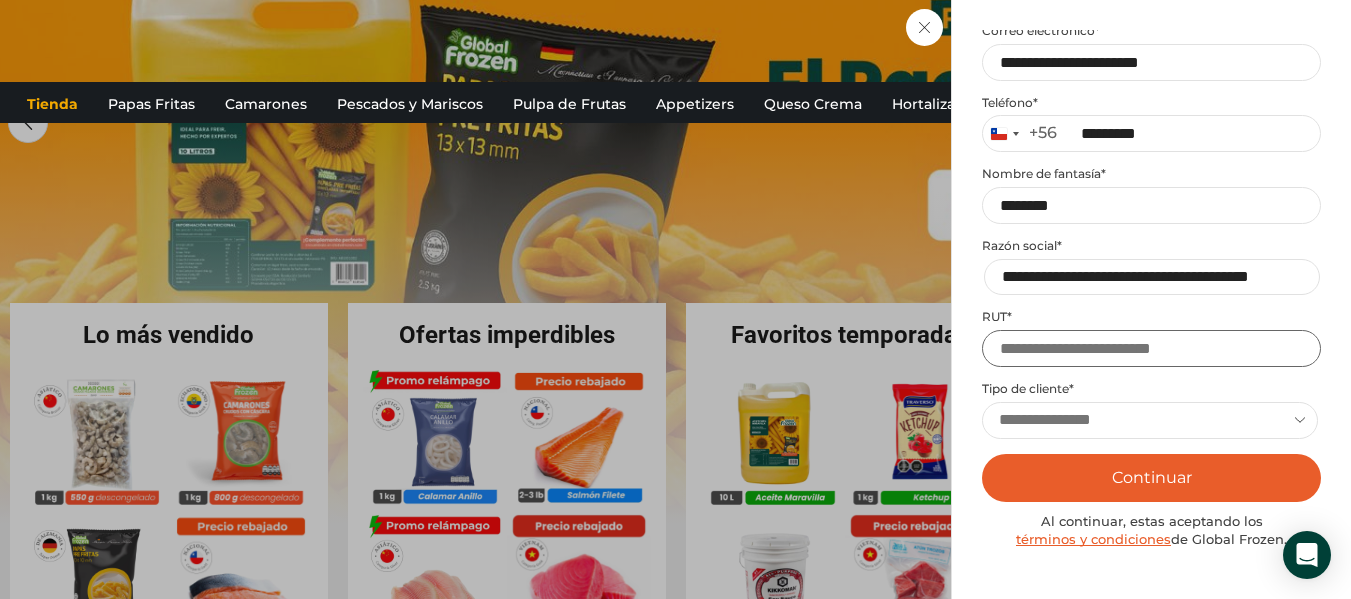 click on "RUT  *" at bounding box center [1151, 348] 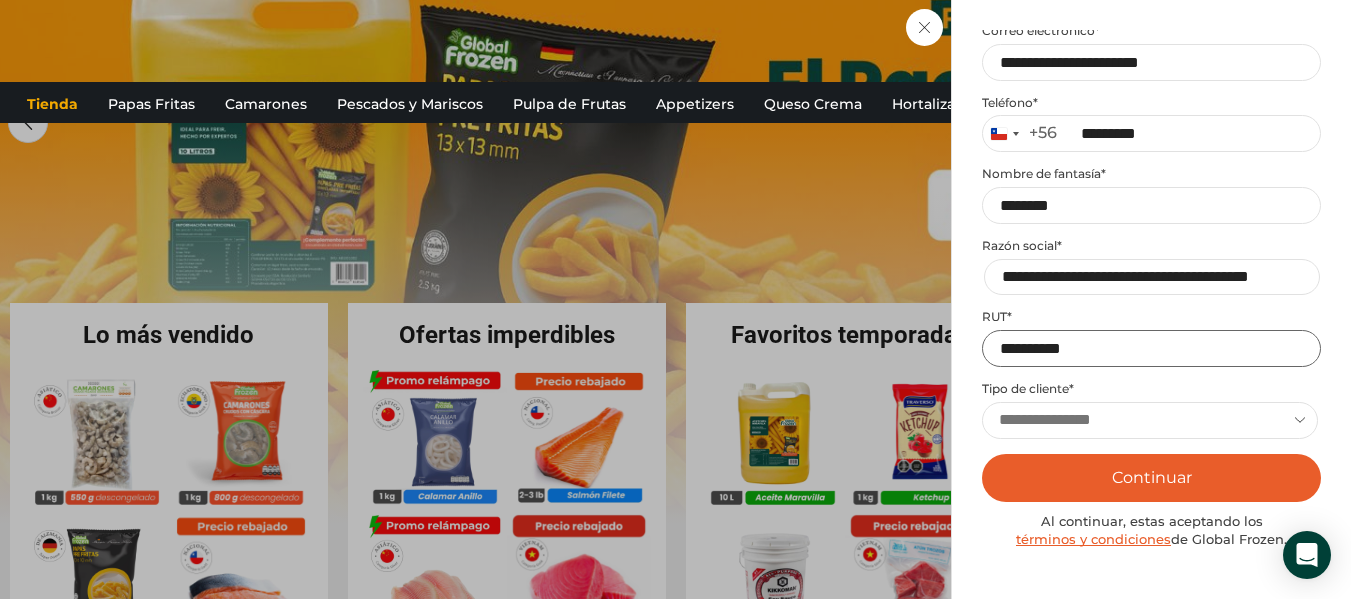 type on "**********" 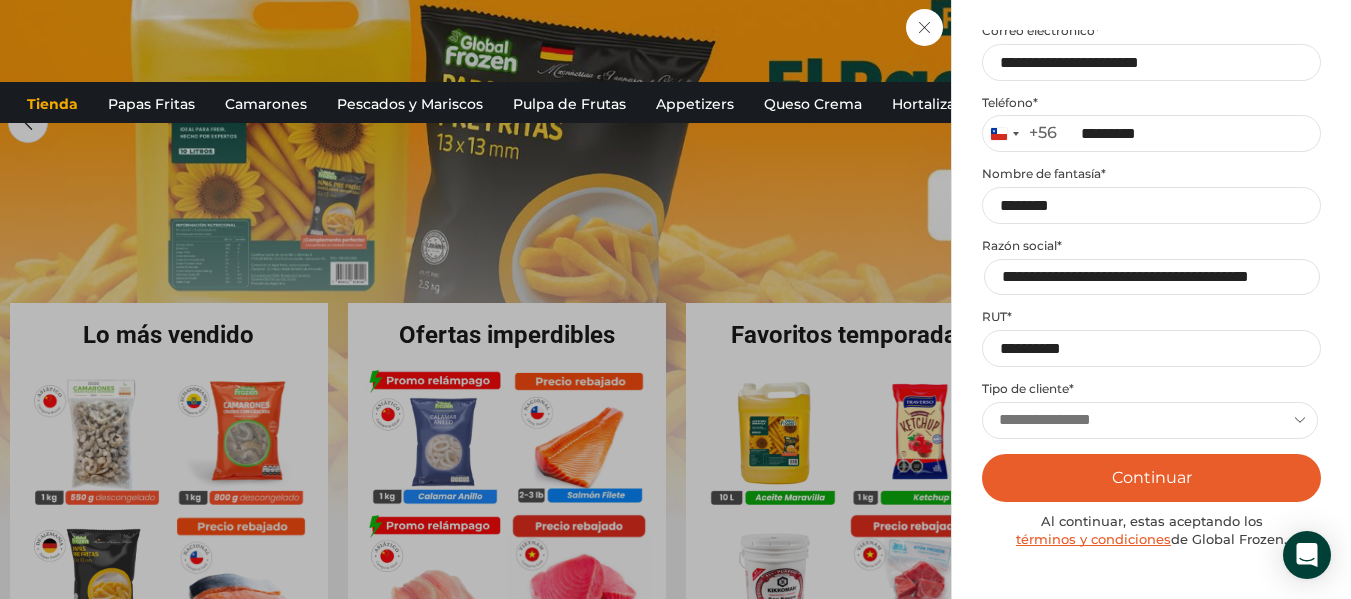 click on "**********" at bounding box center (1150, 420) 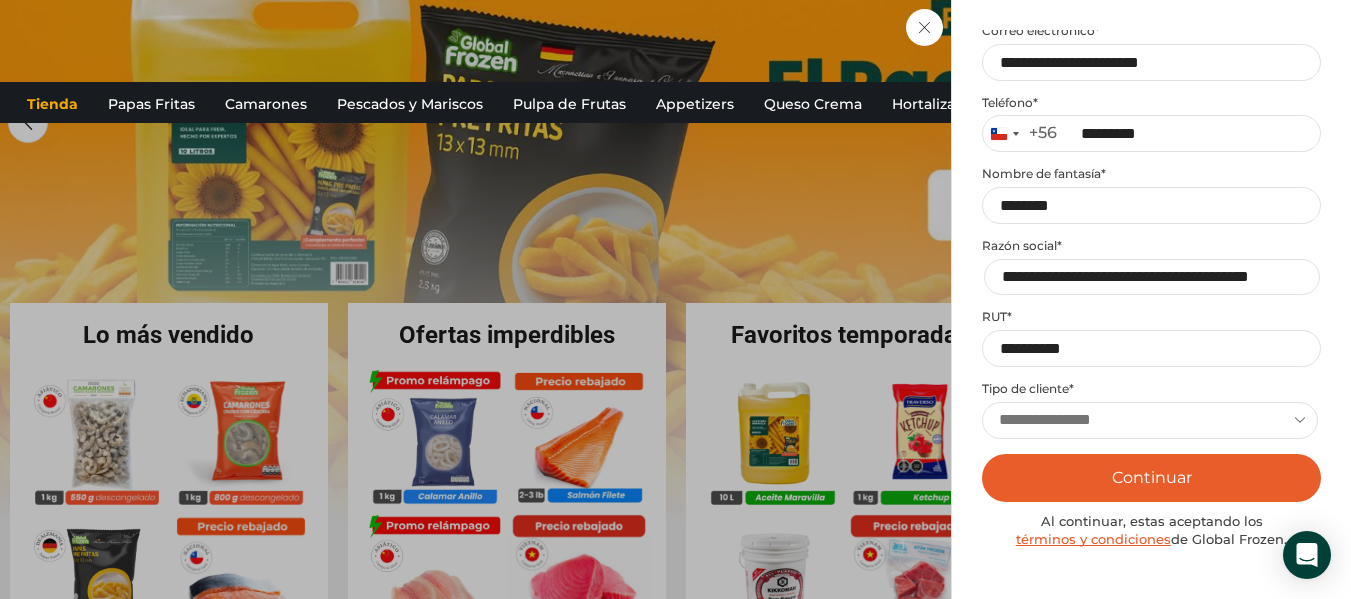 select on "******" 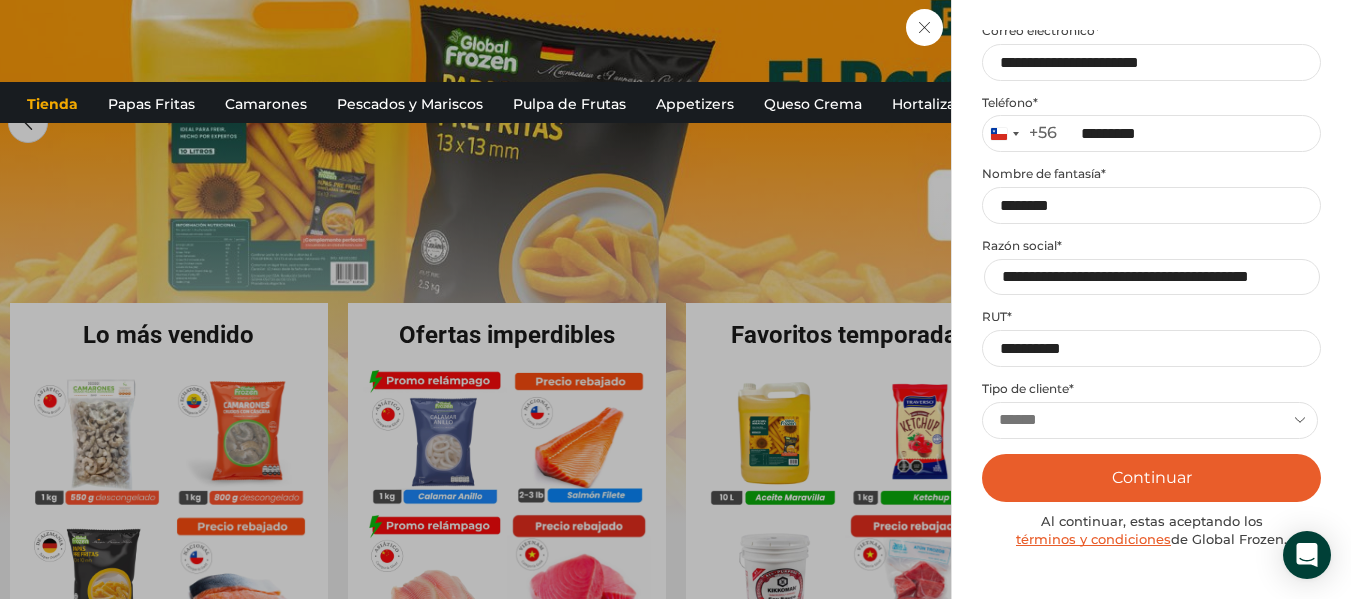 click on "**********" at bounding box center (1150, 420) 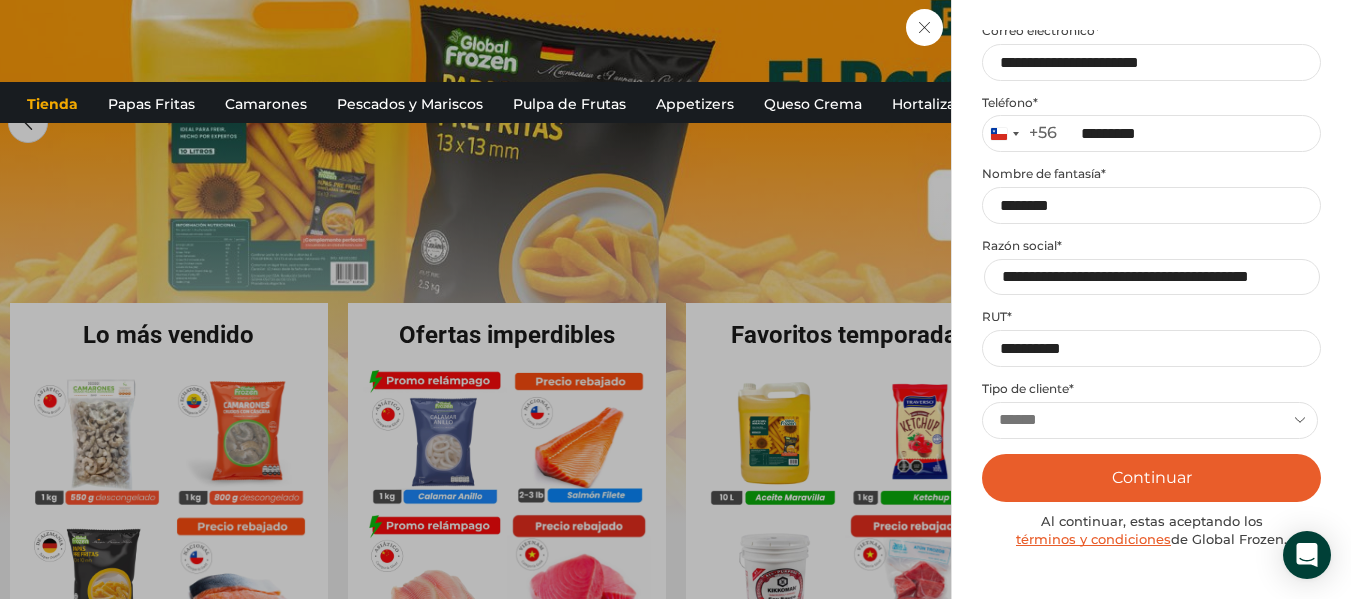 click on "Continuar" at bounding box center [1151, 478] 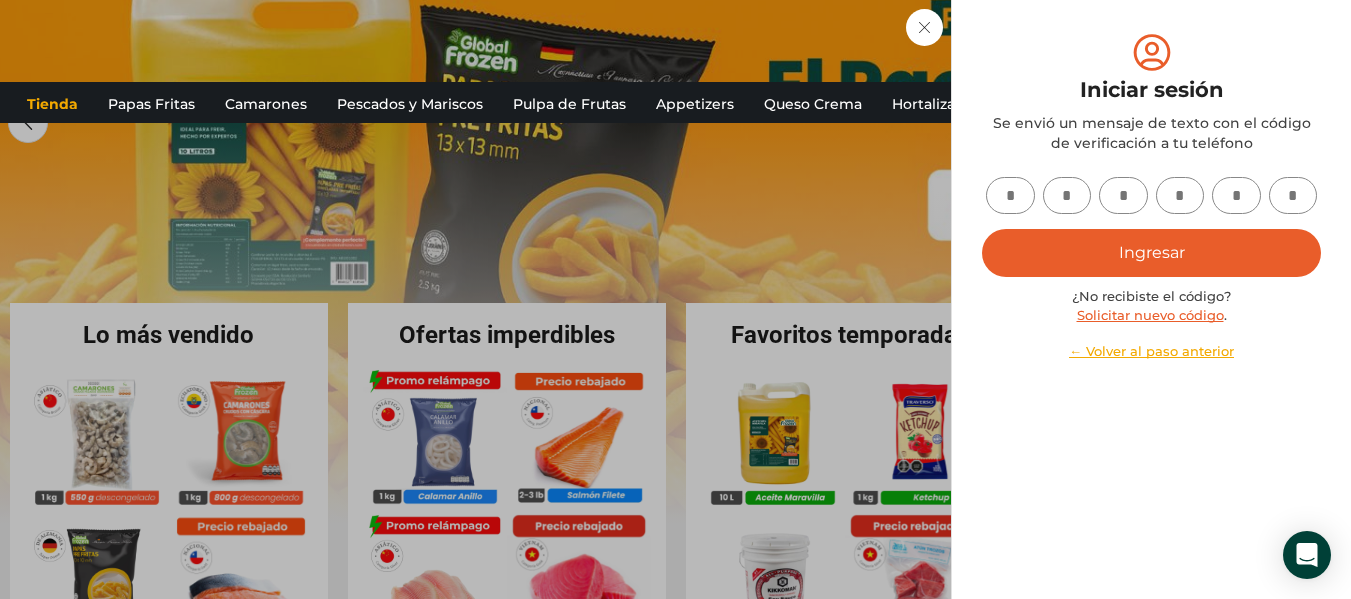 scroll, scrollTop: 0, scrollLeft: 0, axis: both 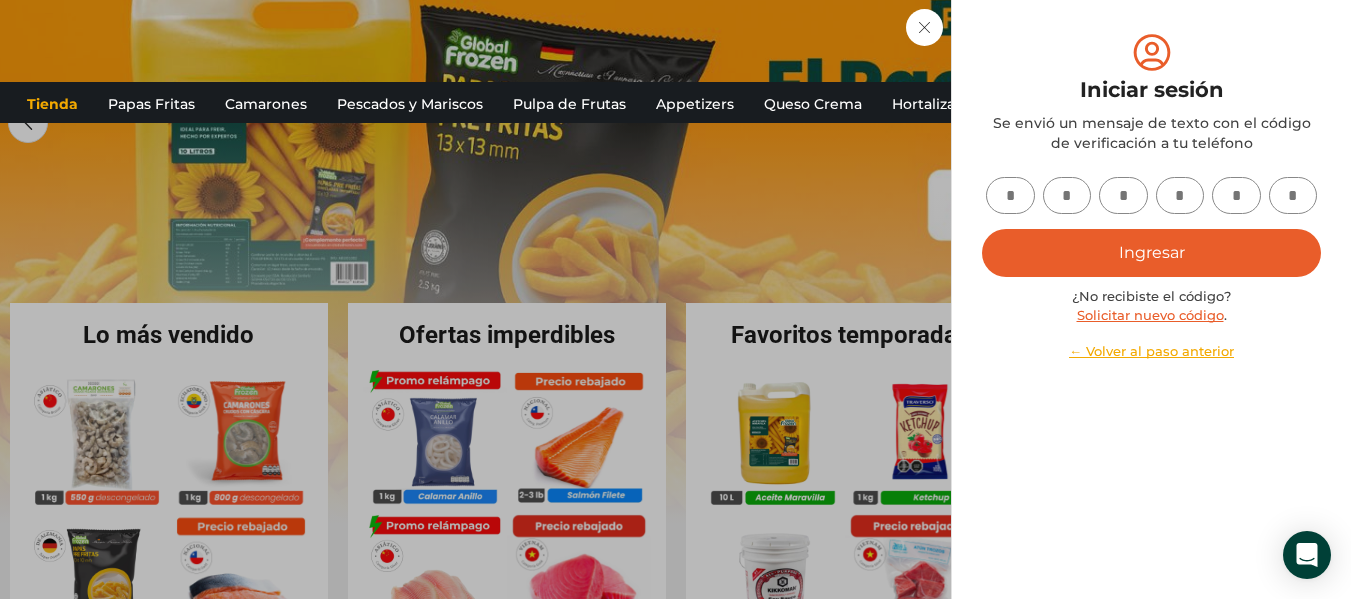 click at bounding box center (1010, 195) 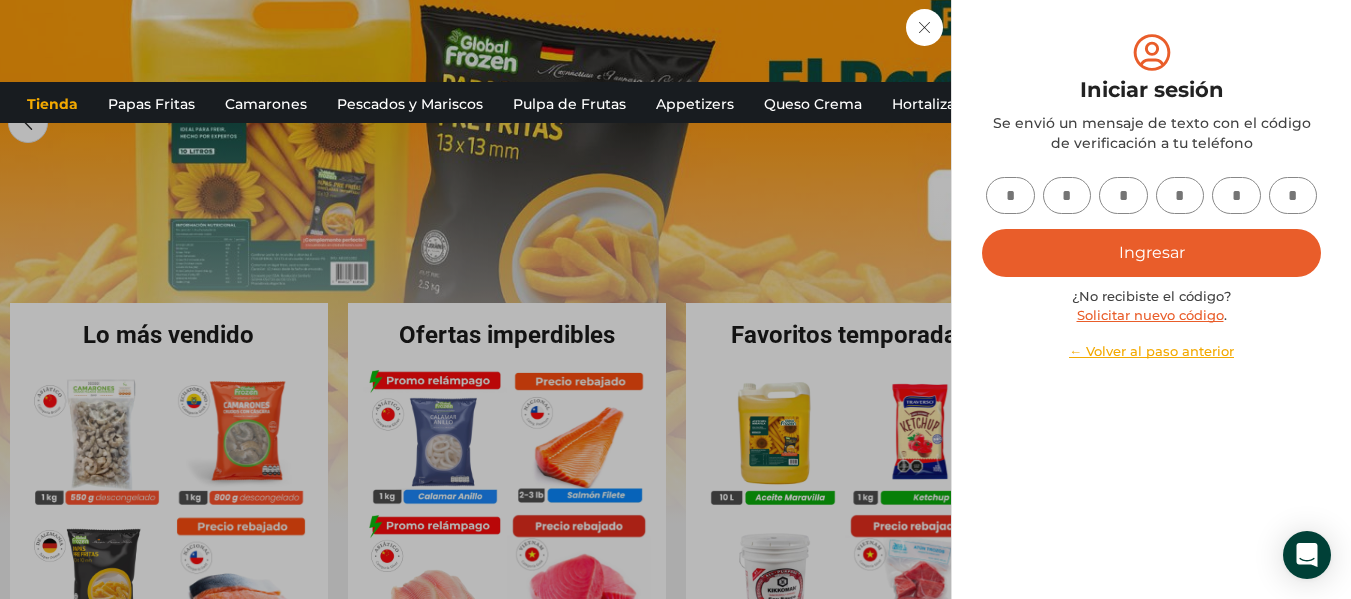 type on "*" 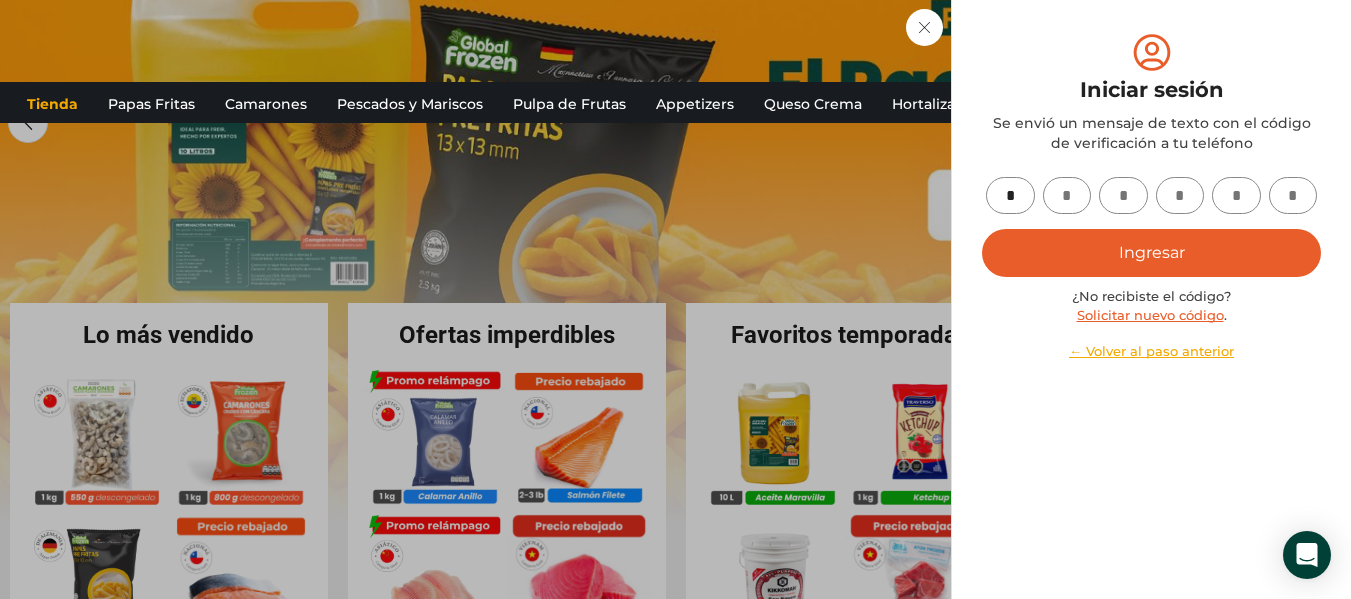 type on "*" 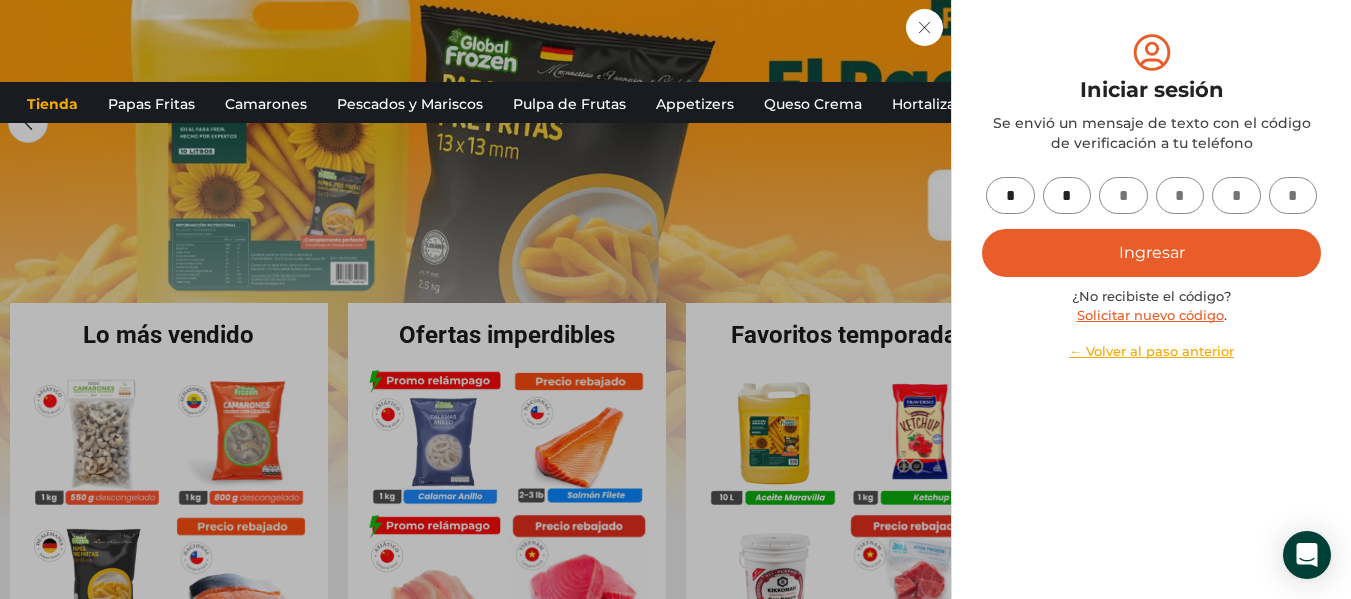 type on "*" 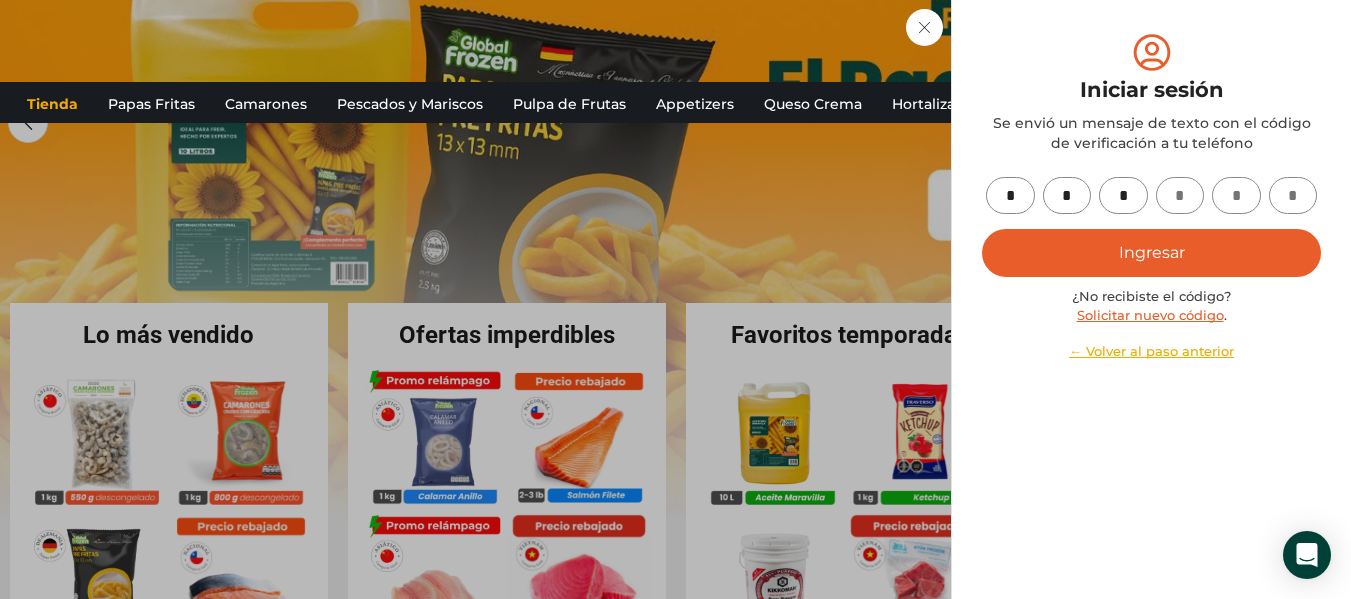 type on "*" 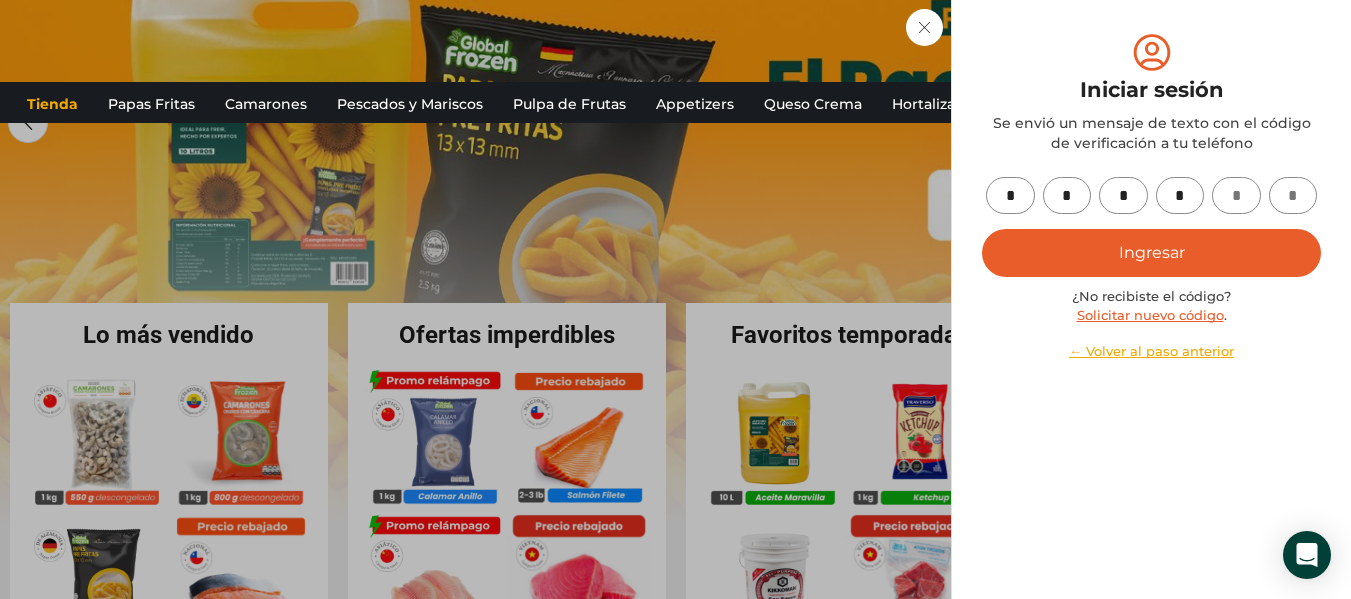 type on "*" 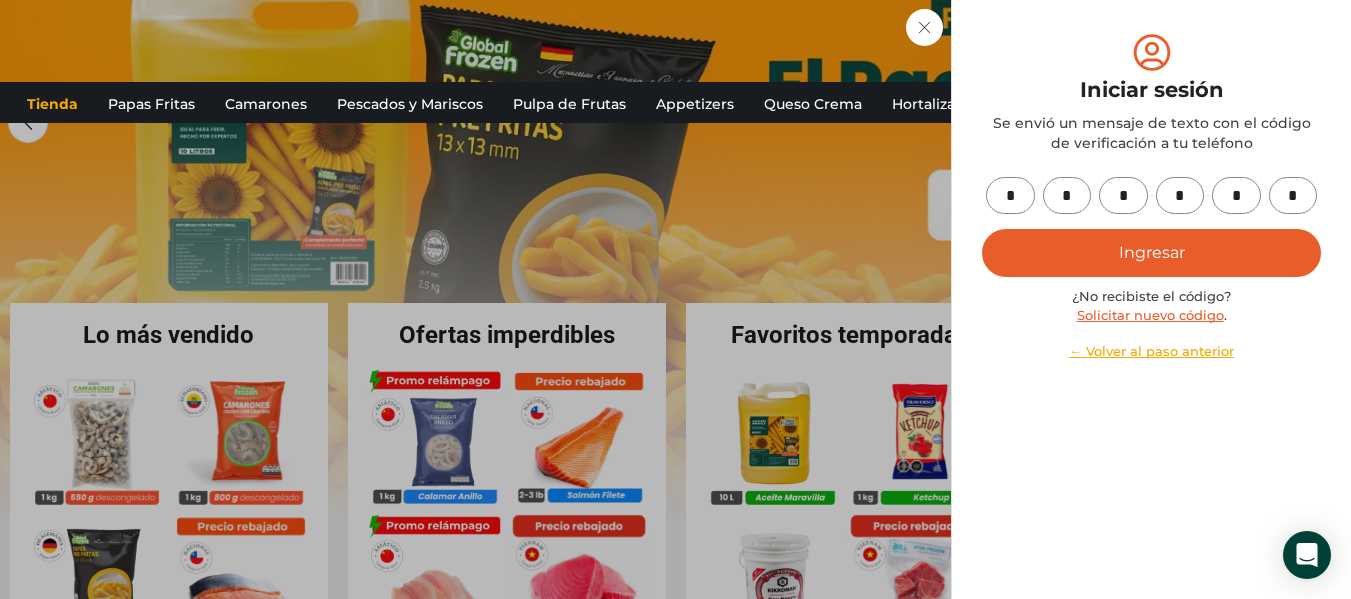 type on "*" 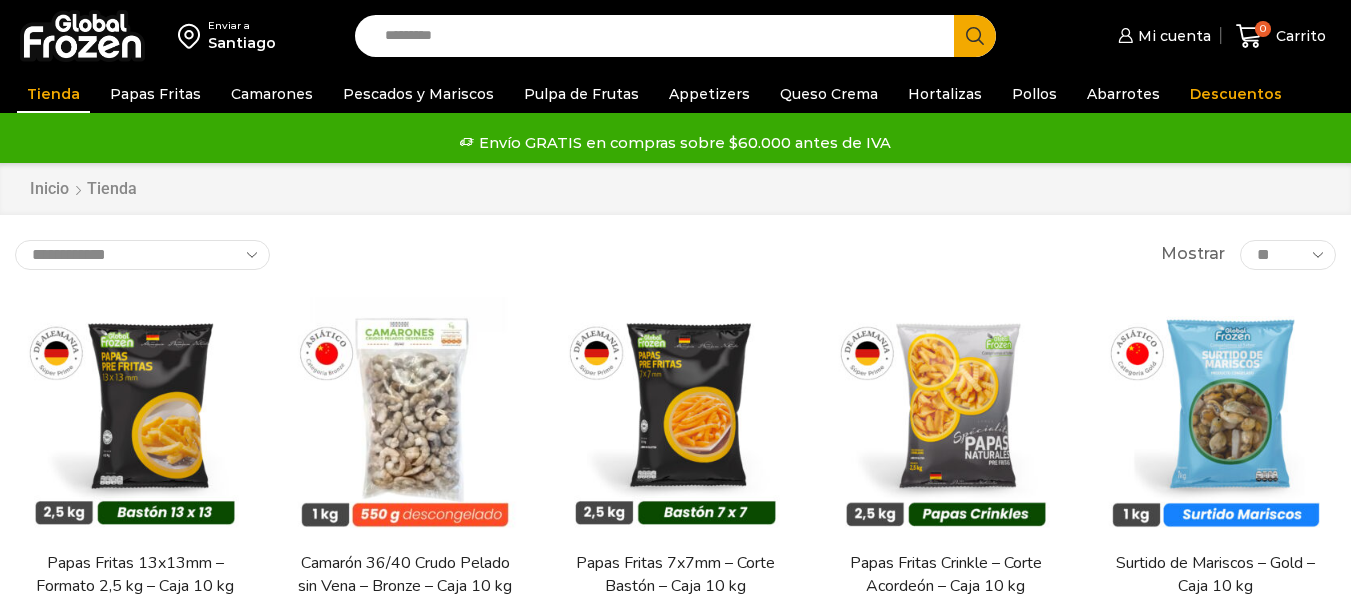 scroll, scrollTop: 0, scrollLeft: 0, axis: both 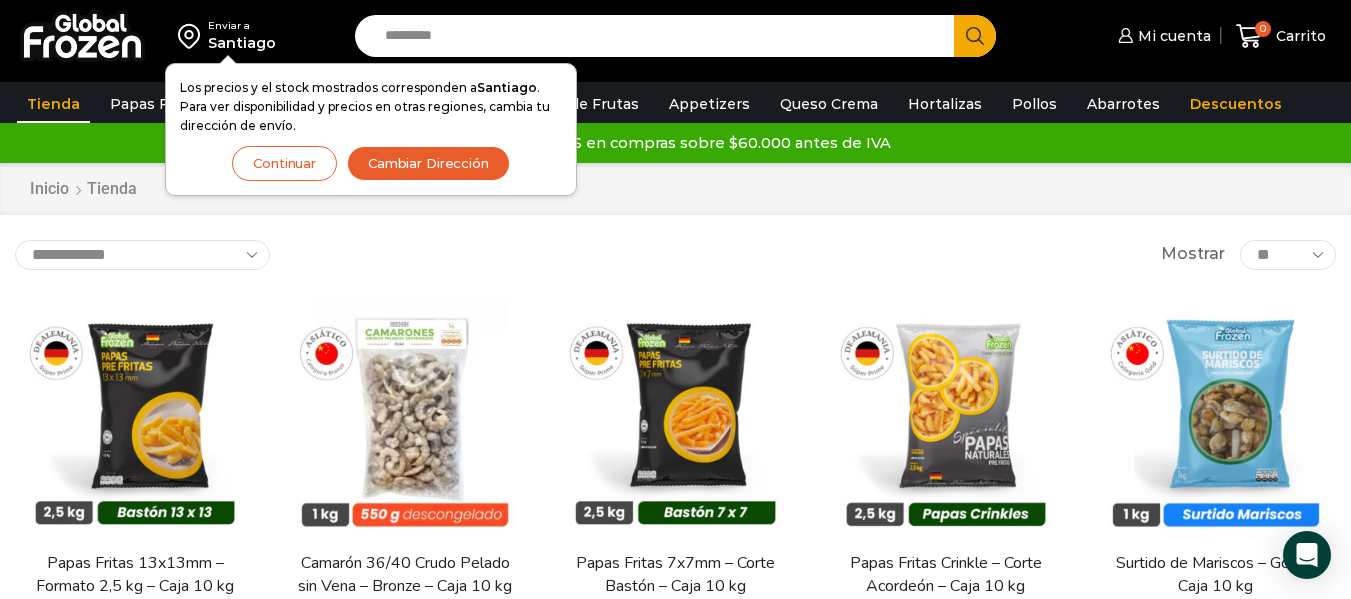click on "Continuar" at bounding box center [284, 163] 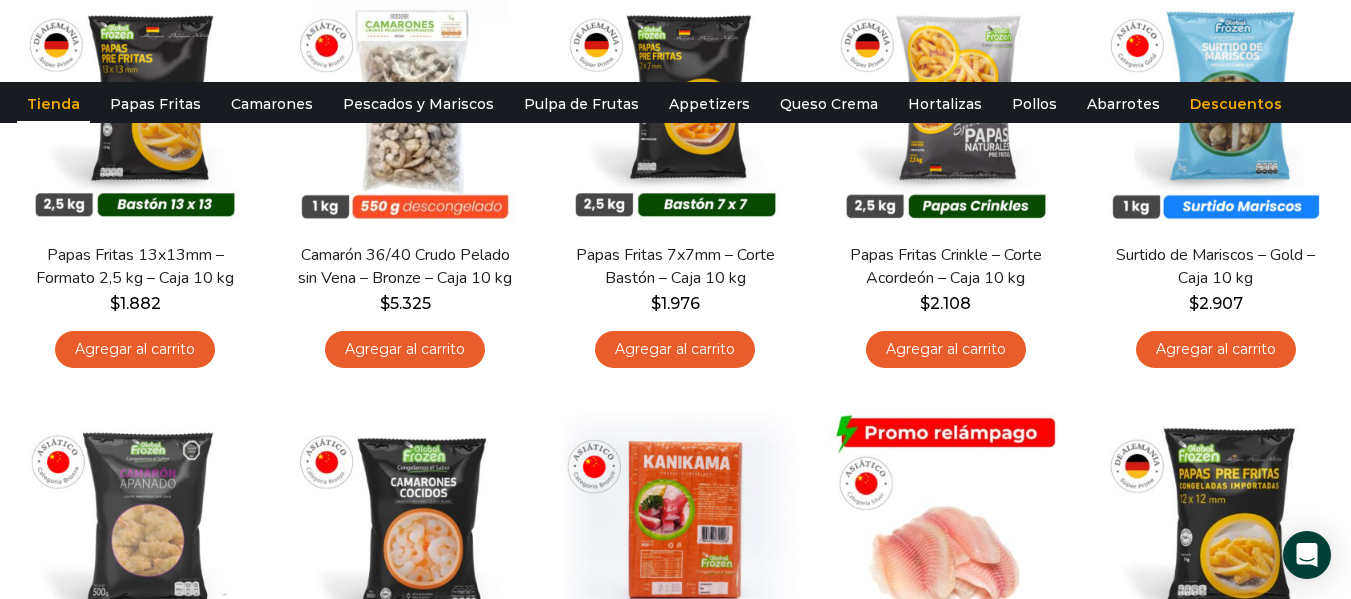 scroll, scrollTop: 0, scrollLeft: 0, axis: both 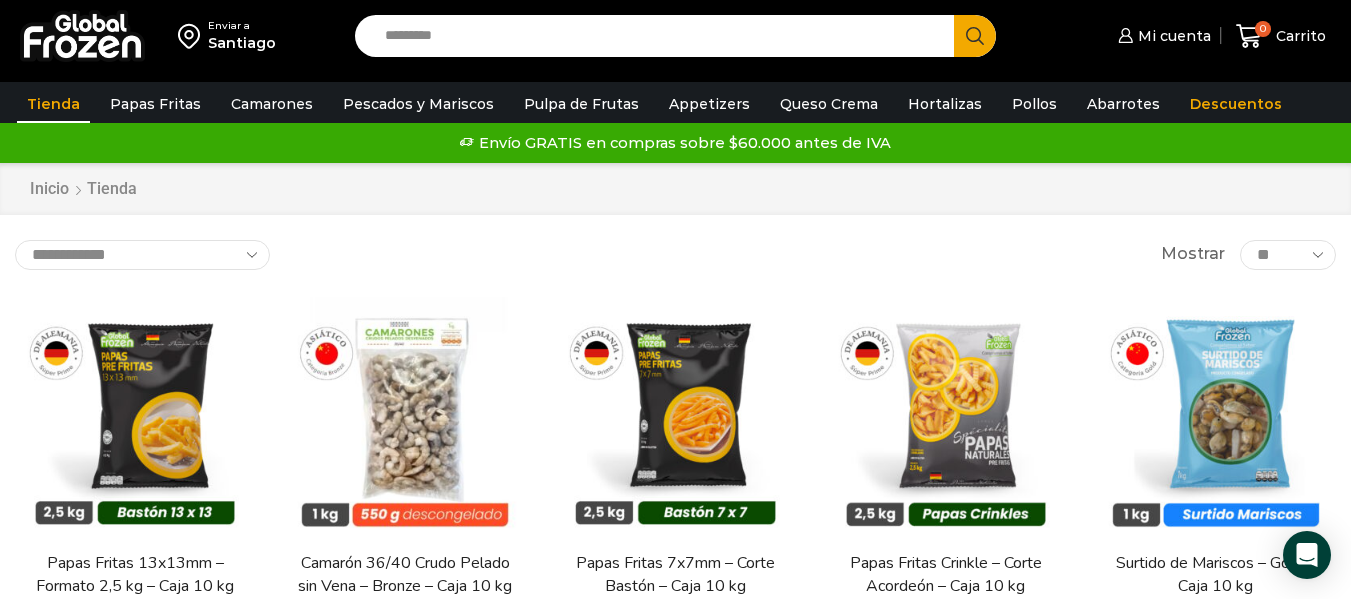 click on "Search input" at bounding box center [659, 36] 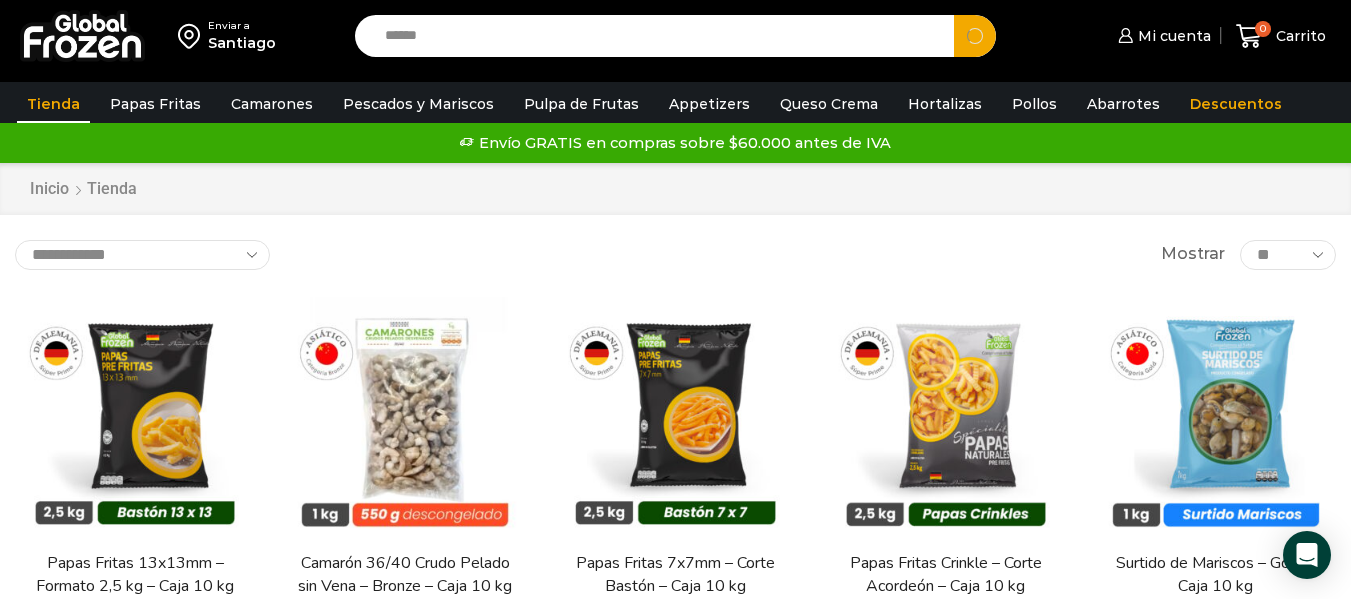type on "******" 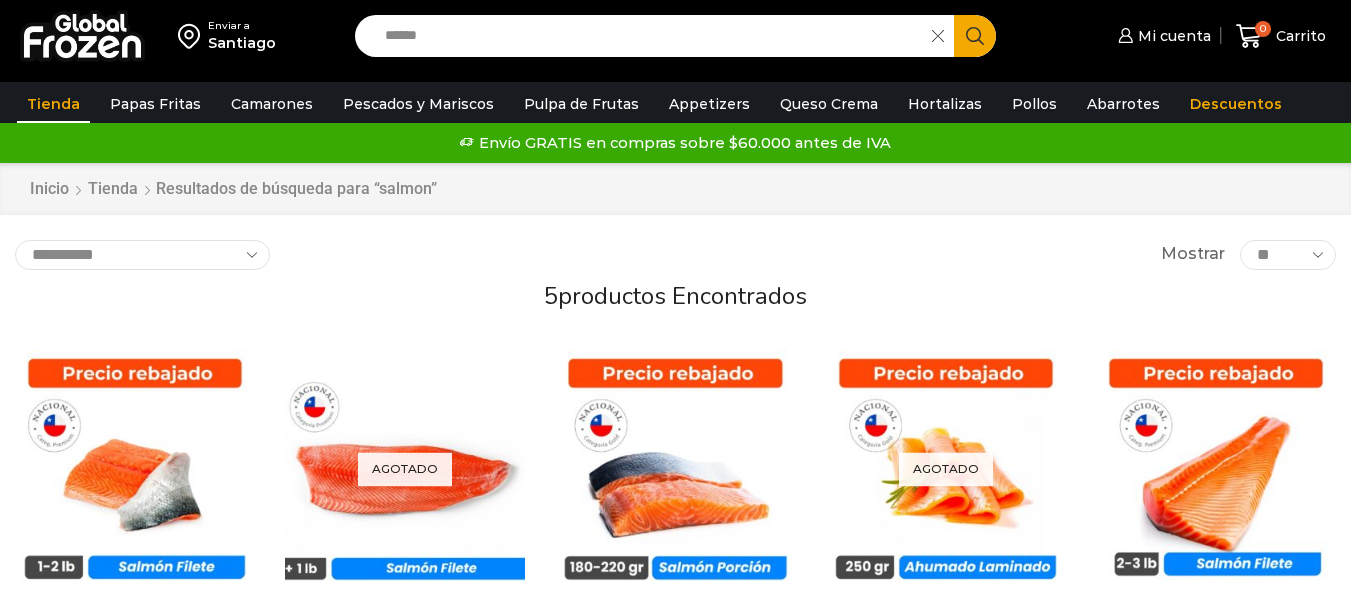 scroll, scrollTop: 0, scrollLeft: 0, axis: both 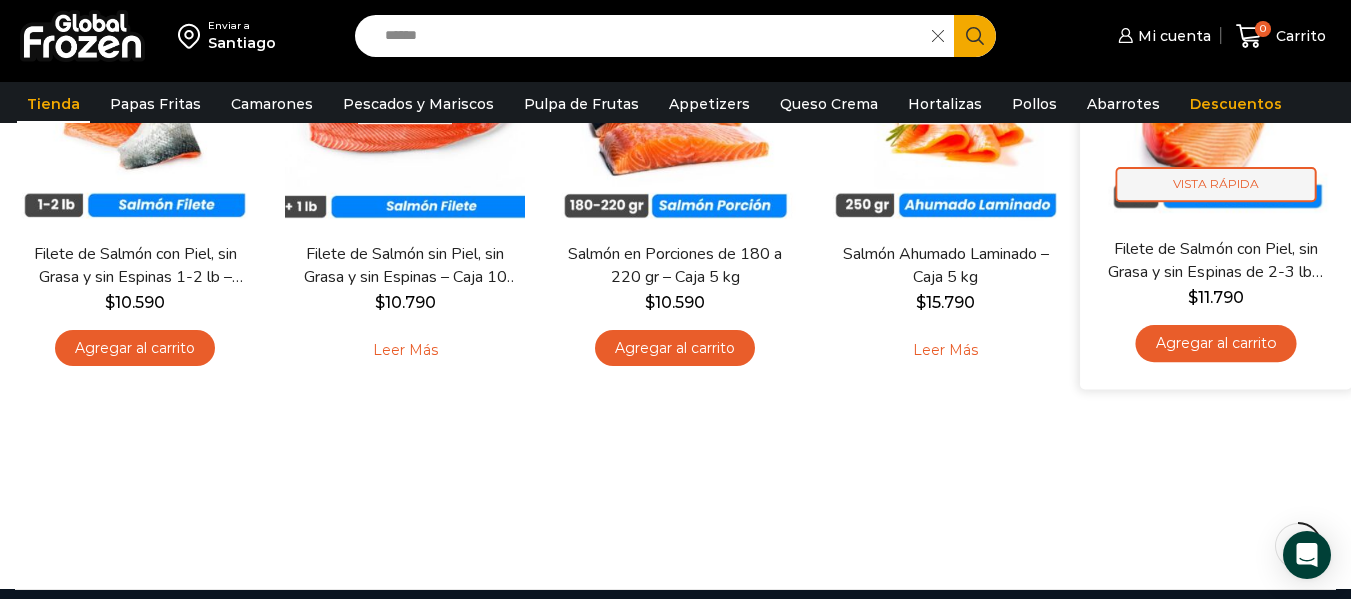 click on "Vista Rápida" at bounding box center [1215, 185] 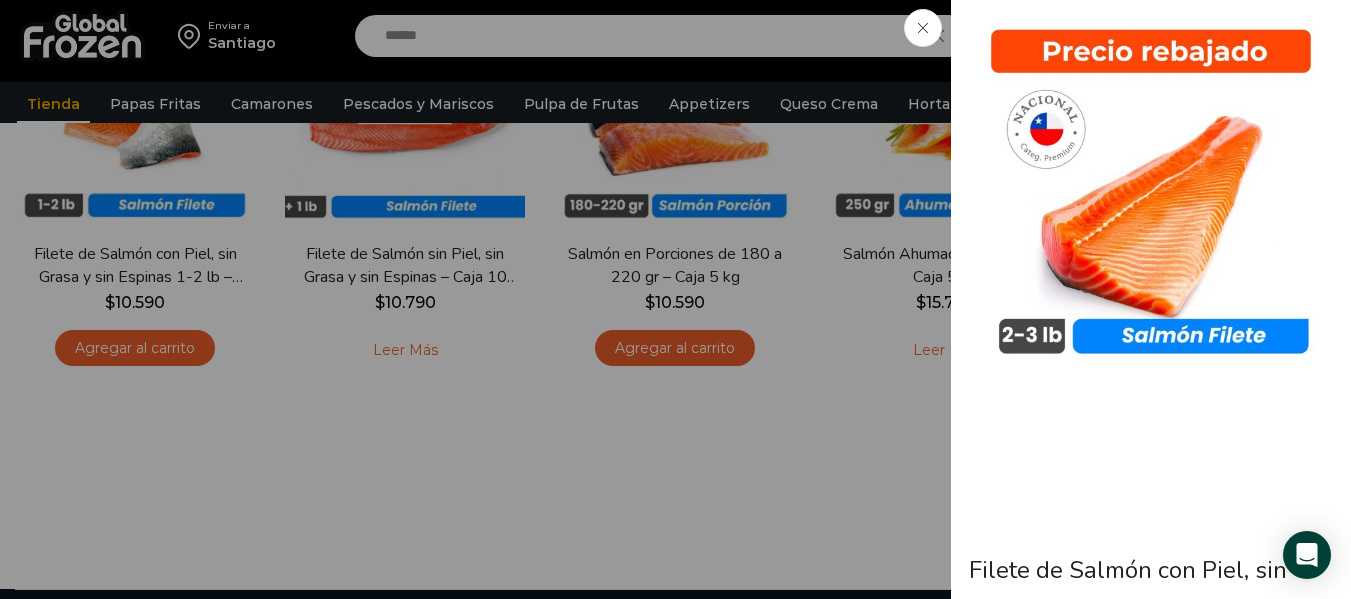 click on "Filete de Salmón con Piel, sin Grasa y sin Espinas de 2-3 lb - Premium - Caja 10 kg
$ 11.790   + IVA  x kg
$ 117.900   + IVA  x caja
Precio al contado
Perfecto para preparaciones de sashimis, tartares, sushi, o para cocinar al horno, a la parrilla o en cocciones rápidas. Este salmón premium es ideal para garantizar platos de alta calidad con una presentación impecable.
$ 117.900    + IVA  x caja
Precio al contado
Enviar a FACTURACION
Cantidad de cajas
*" at bounding box center [675, -372] 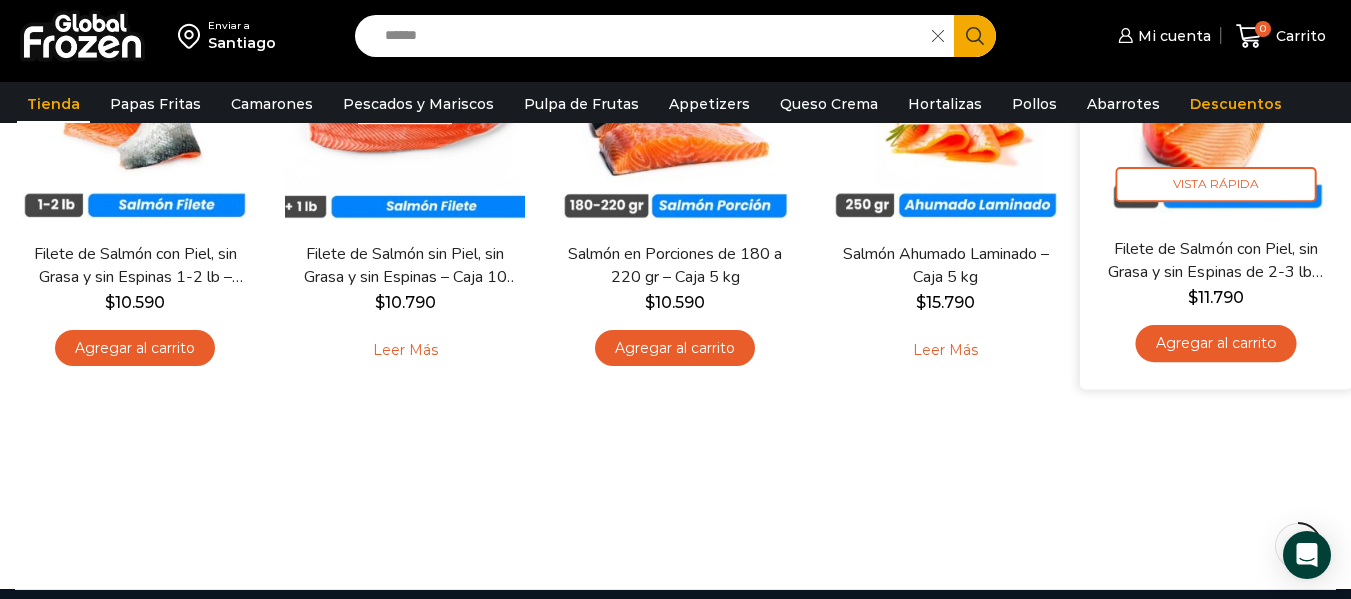click on "Agregar al carrito" at bounding box center [1215, 344] 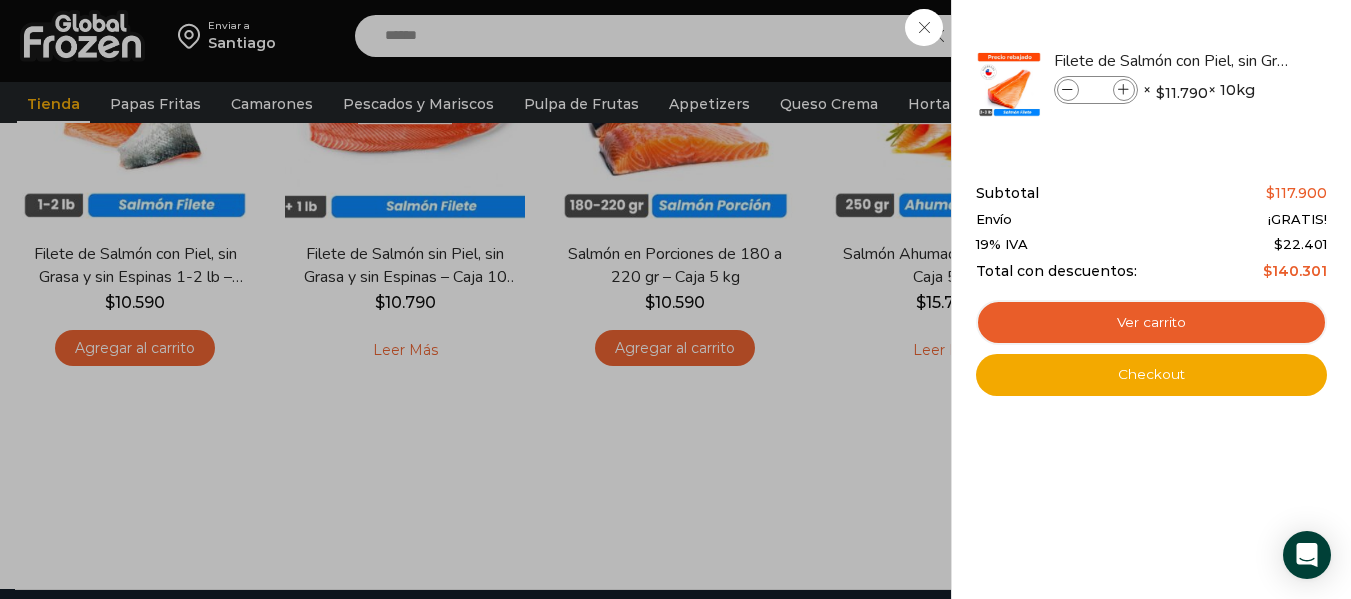 click on "1
Carrito
1
1
Shopping Cart
*" at bounding box center [1281, 36] 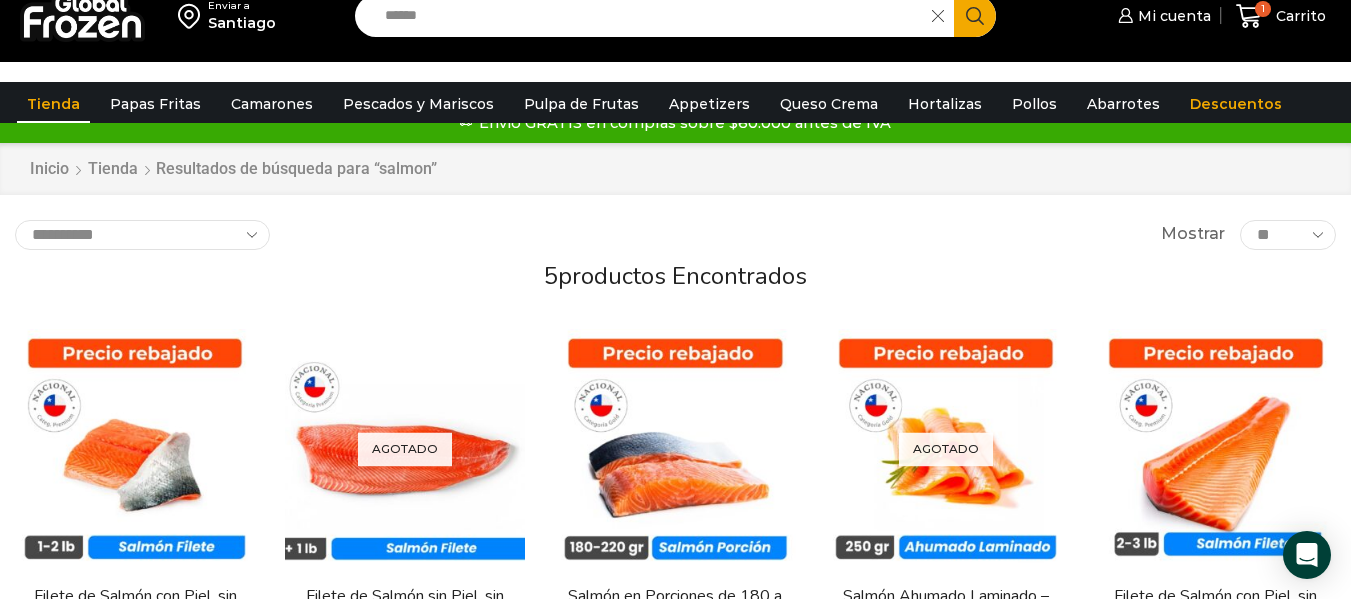 scroll, scrollTop: 0, scrollLeft: 0, axis: both 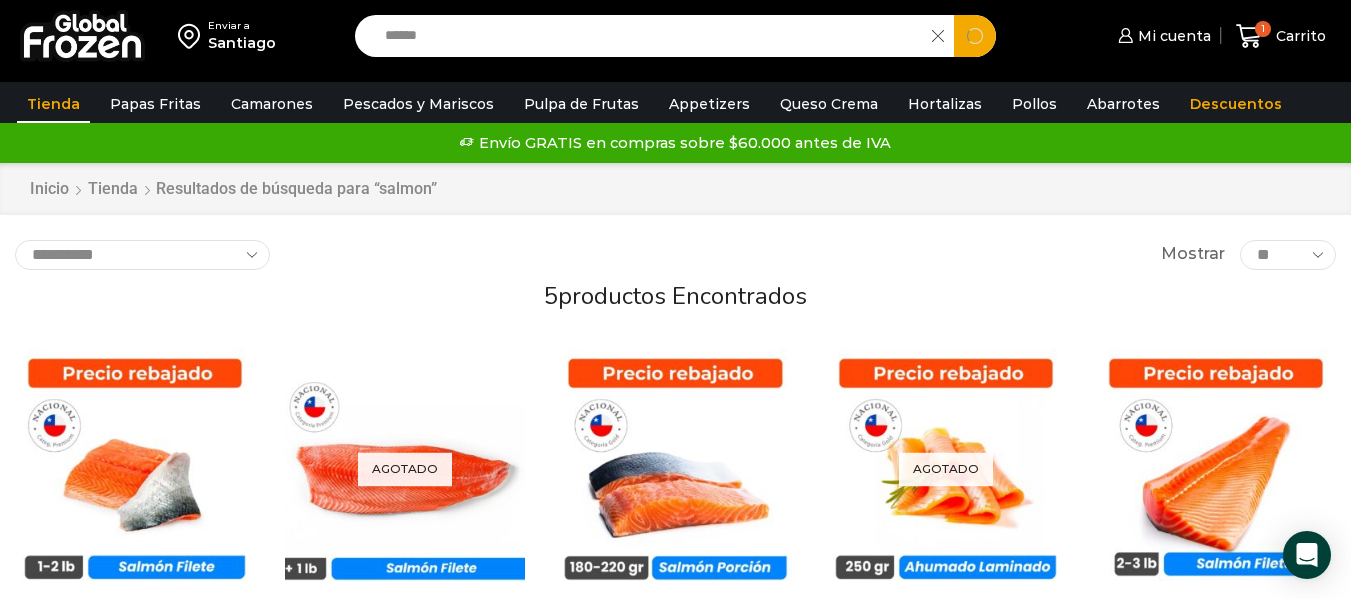 click on "******" at bounding box center [648, 36] 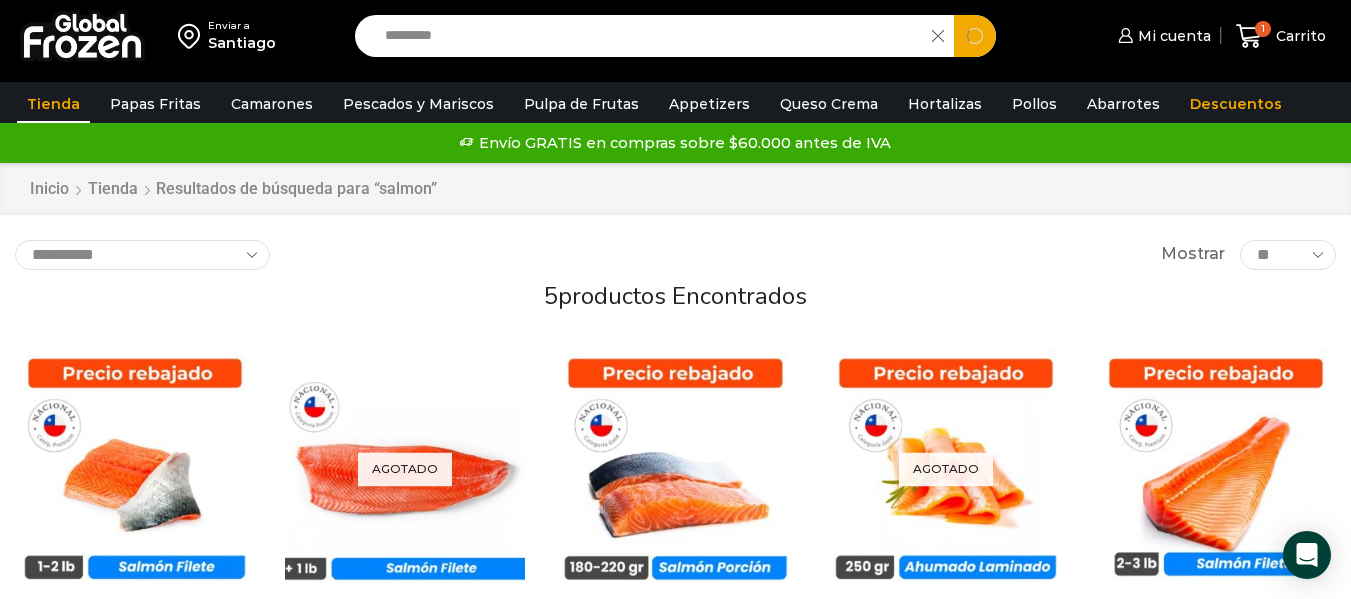 type on "**********" 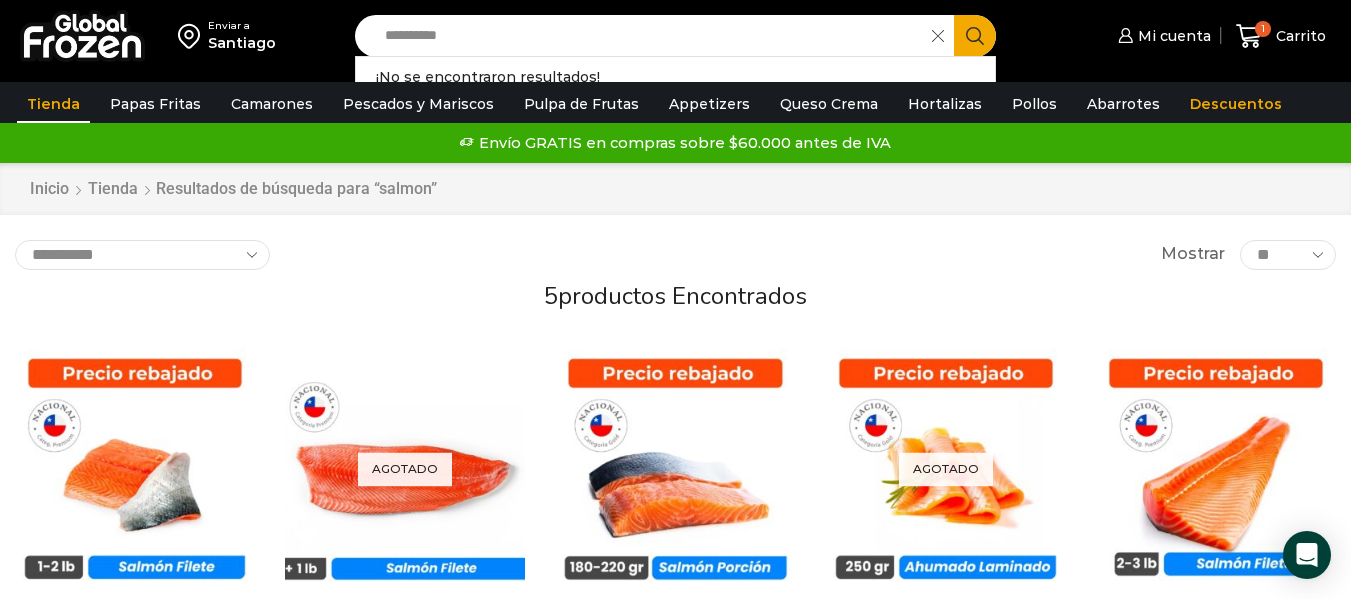 drag, startPoint x: 479, startPoint y: 42, endPoint x: 380, endPoint y: 36, distance: 99.18165 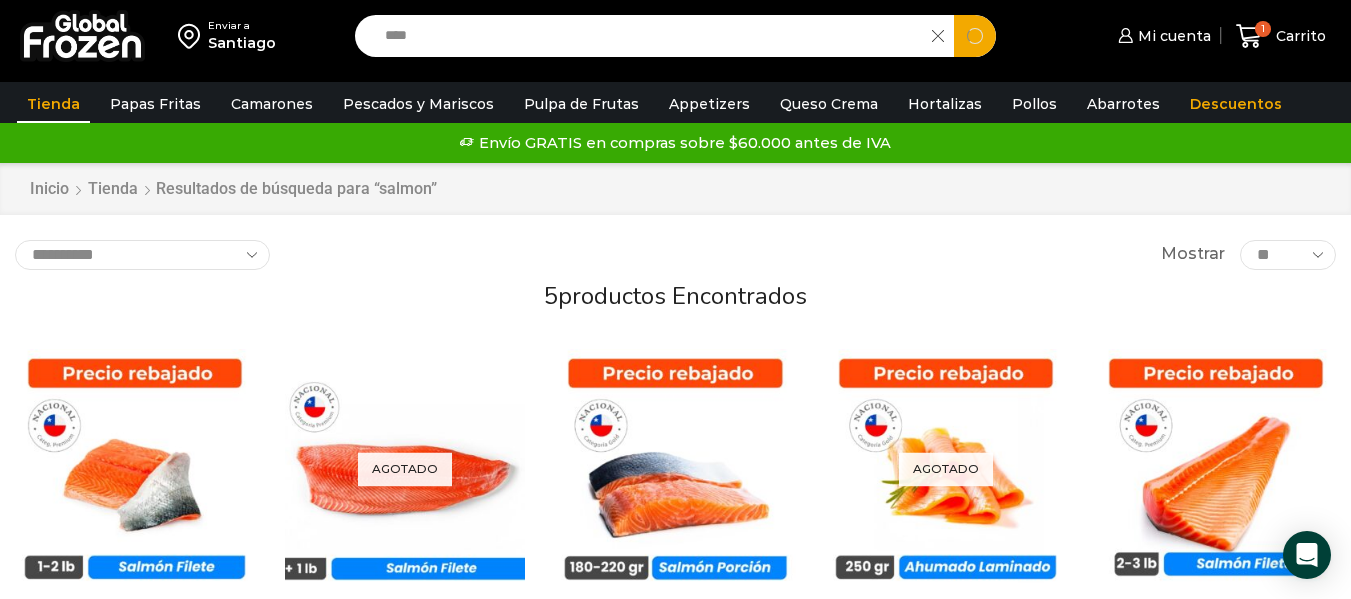 type on "****" 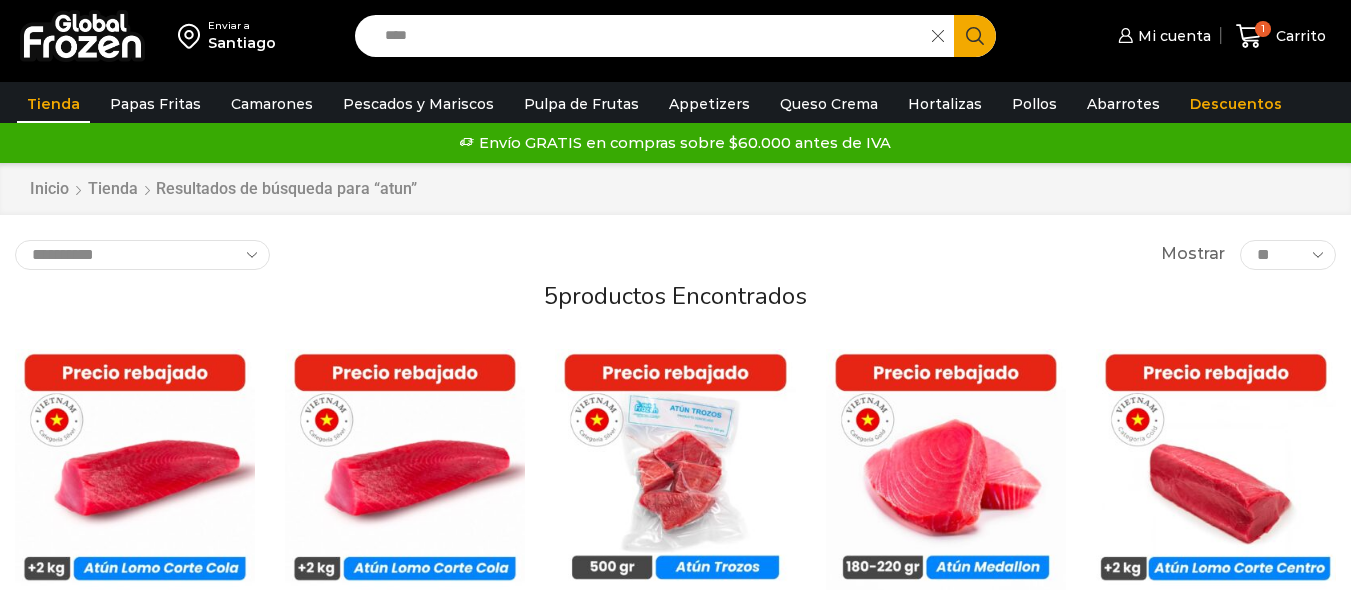 scroll, scrollTop: 0, scrollLeft: 0, axis: both 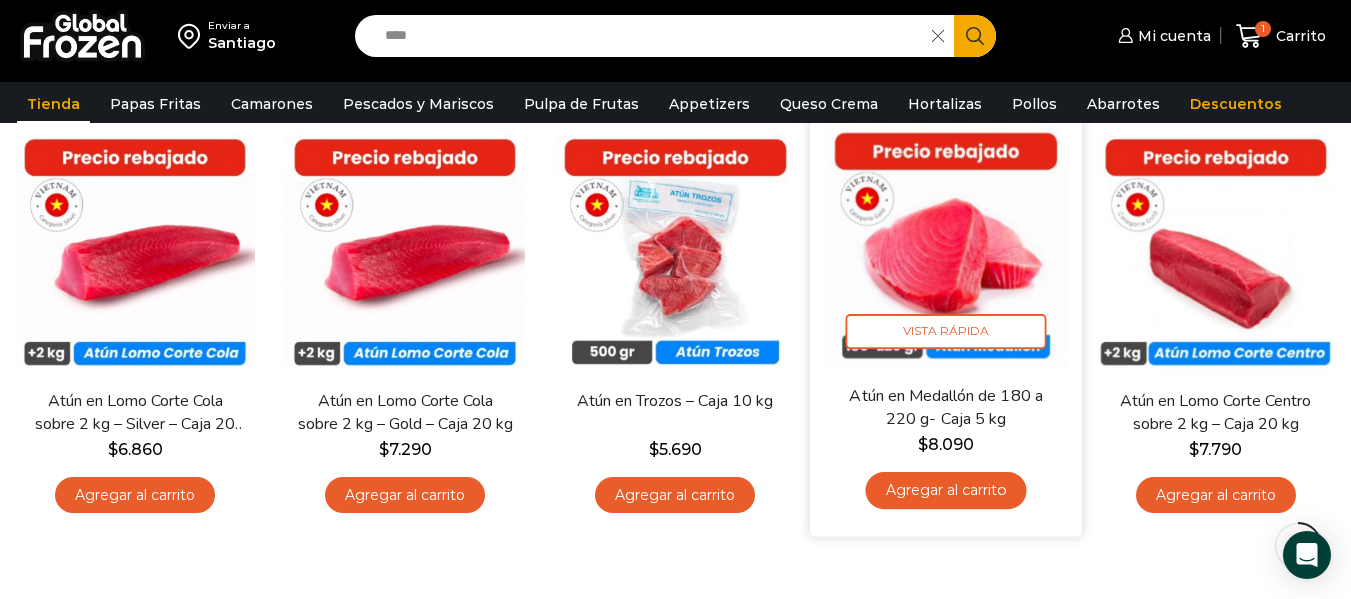 click on "Agregar al carrito" at bounding box center [945, 491] 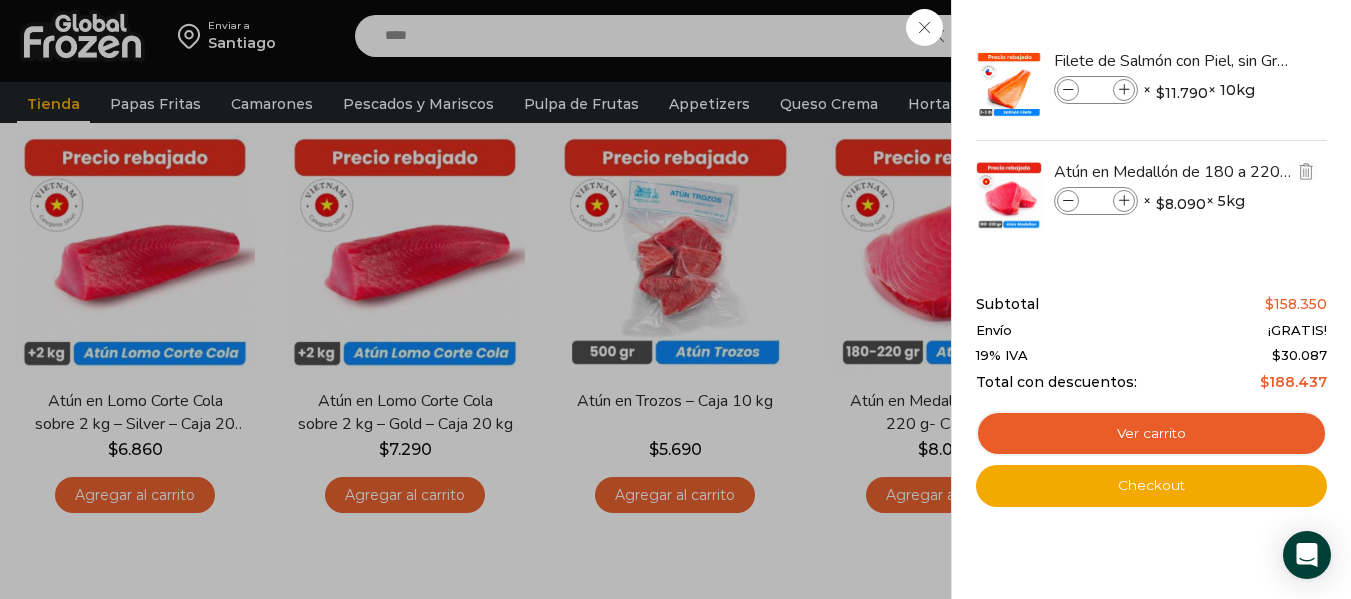 click at bounding box center [1124, 201] 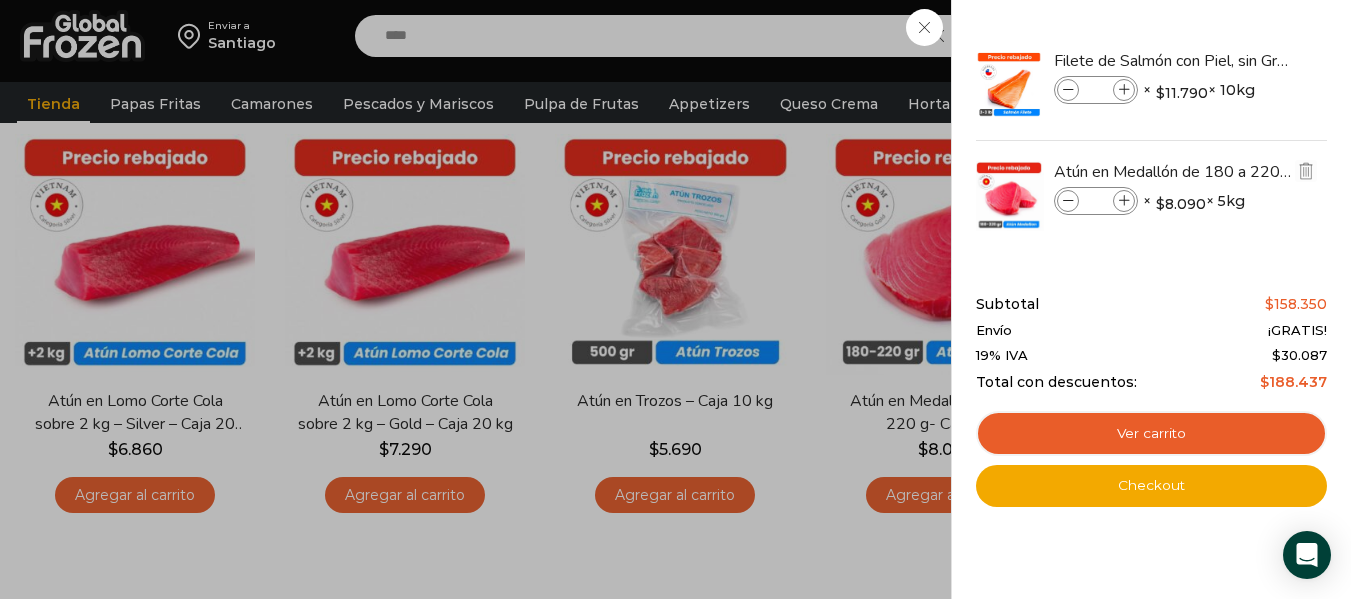 type on "*" 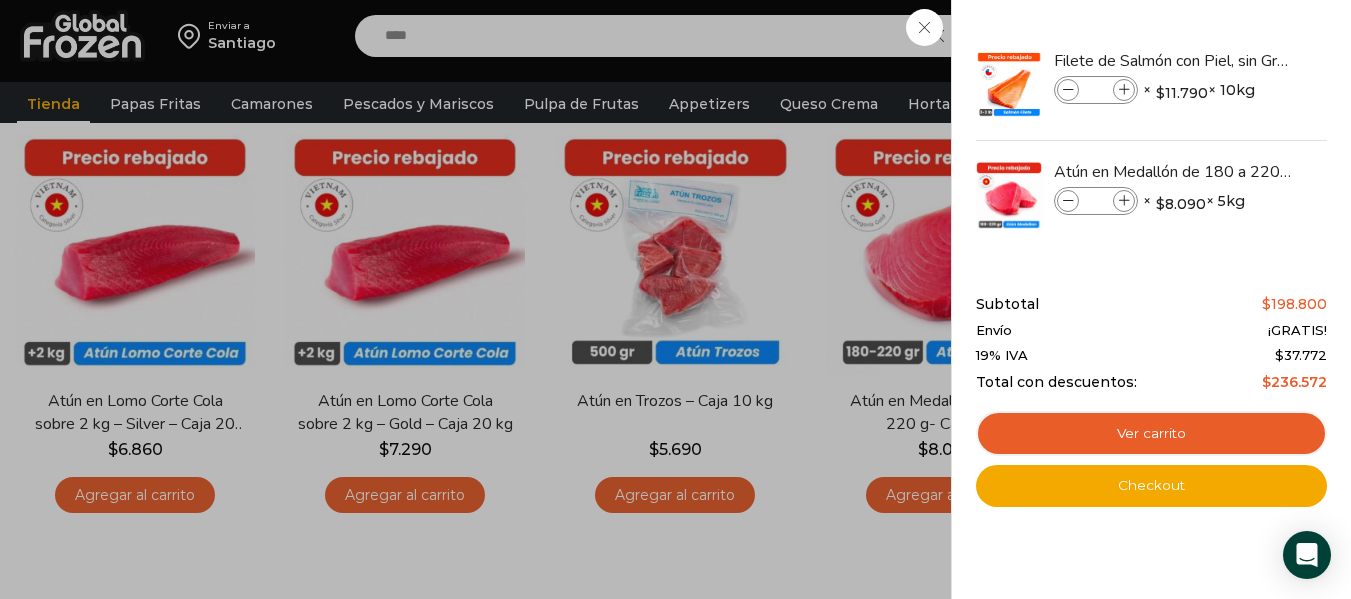 click on "3
Carrito
3
3
Shopping Cart
*" at bounding box center [1281, 36] 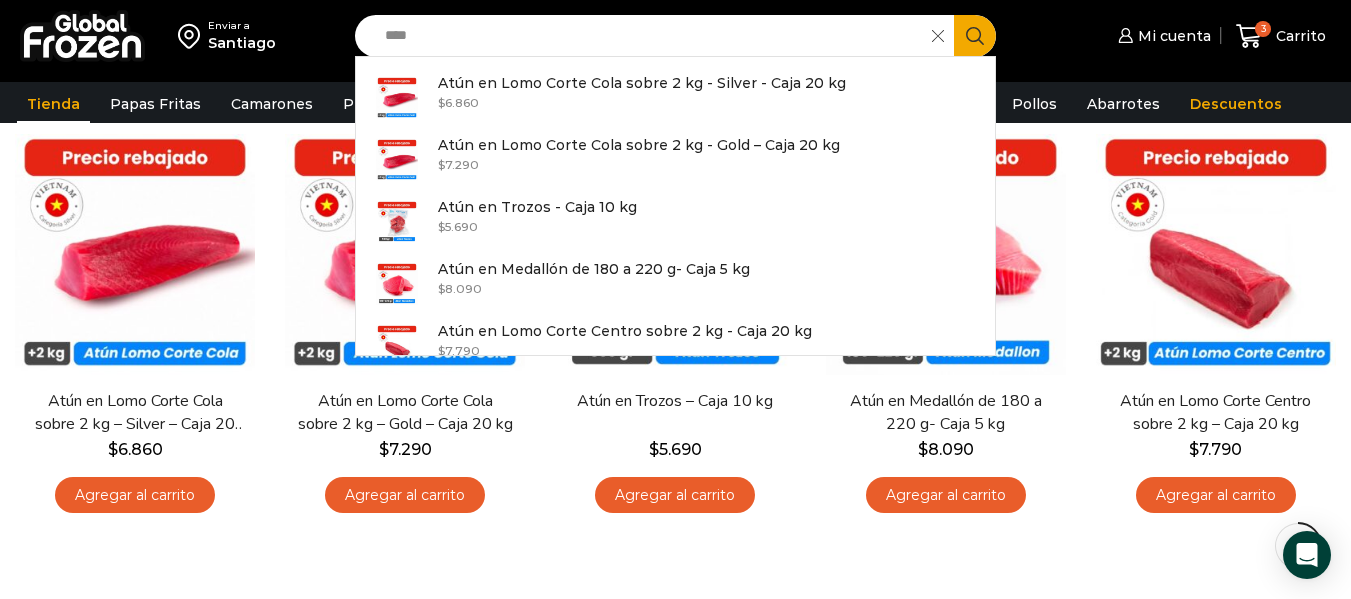 drag, startPoint x: 427, startPoint y: 39, endPoint x: 385, endPoint y: 35, distance: 42.190044 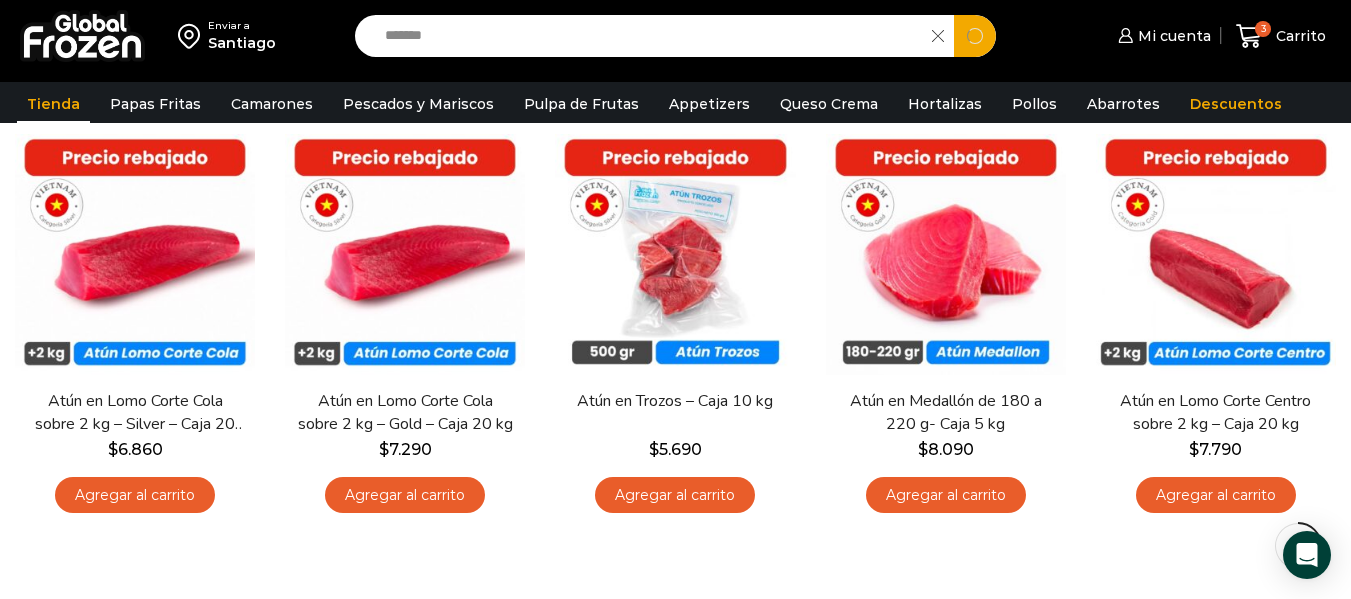 type on "*******" 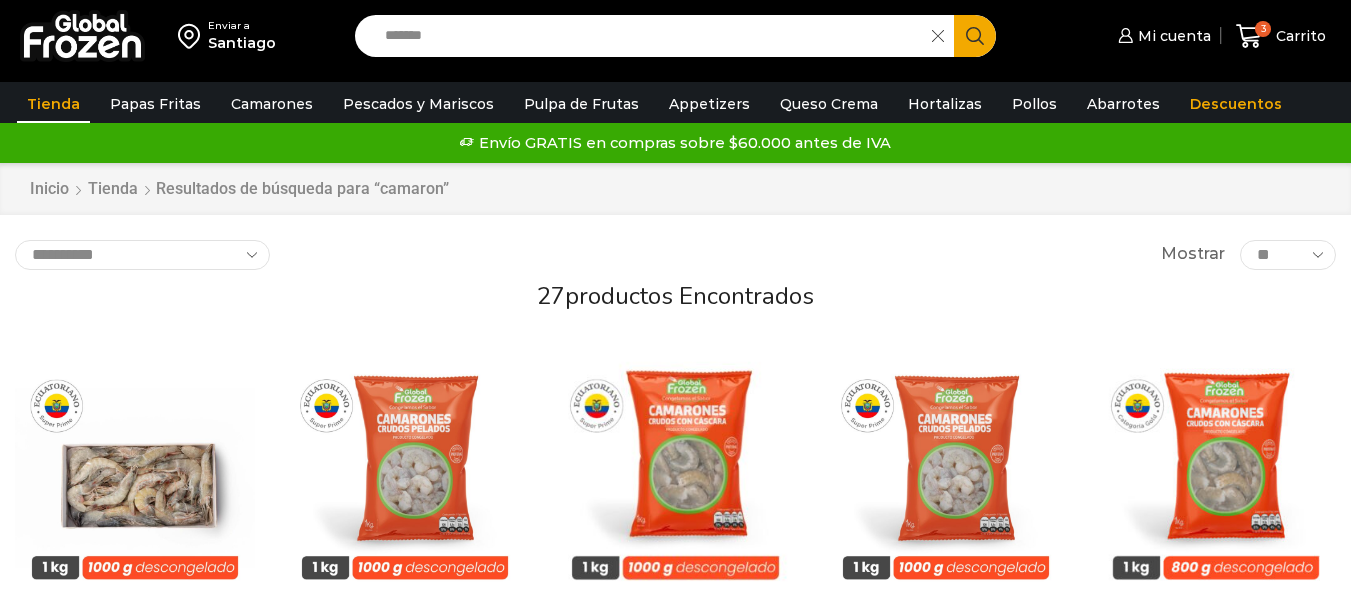 scroll, scrollTop: 0, scrollLeft: 0, axis: both 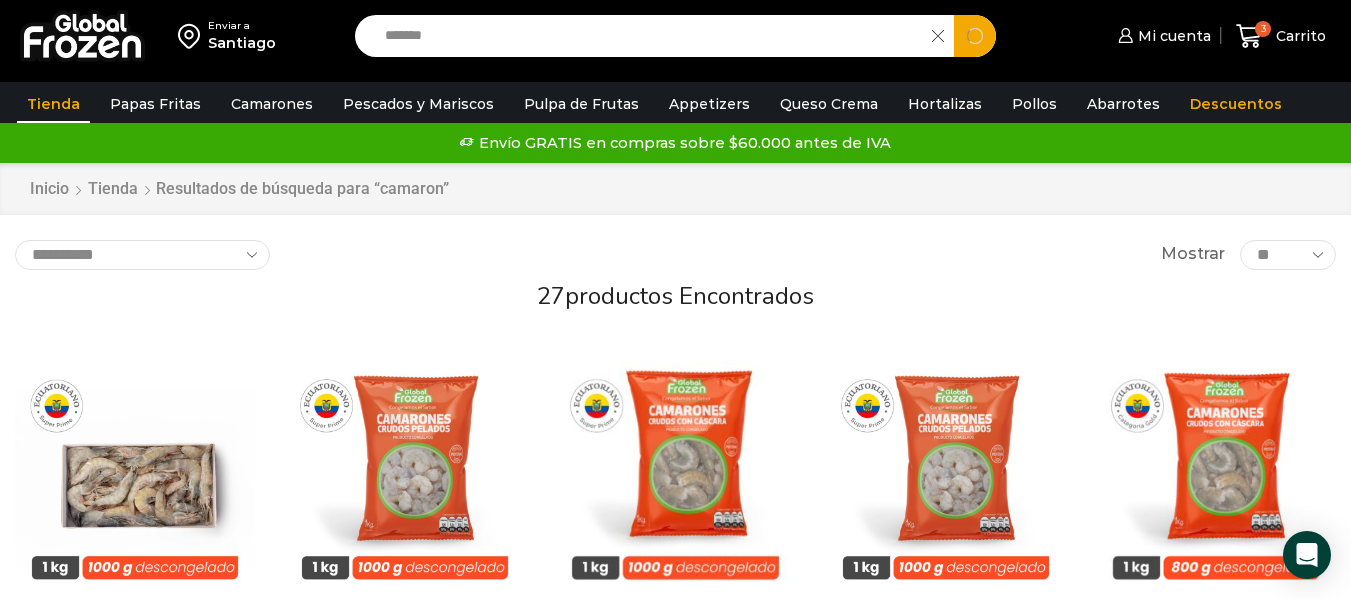 click on "*******" at bounding box center [648, 36] 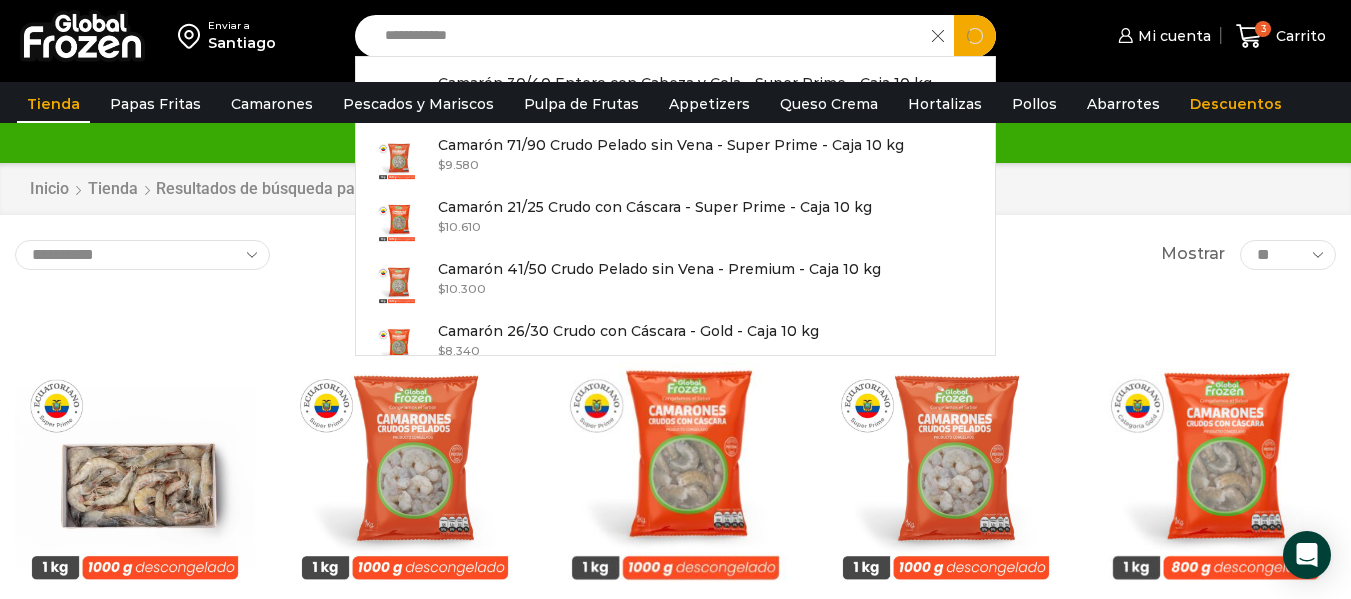 type on "**********" 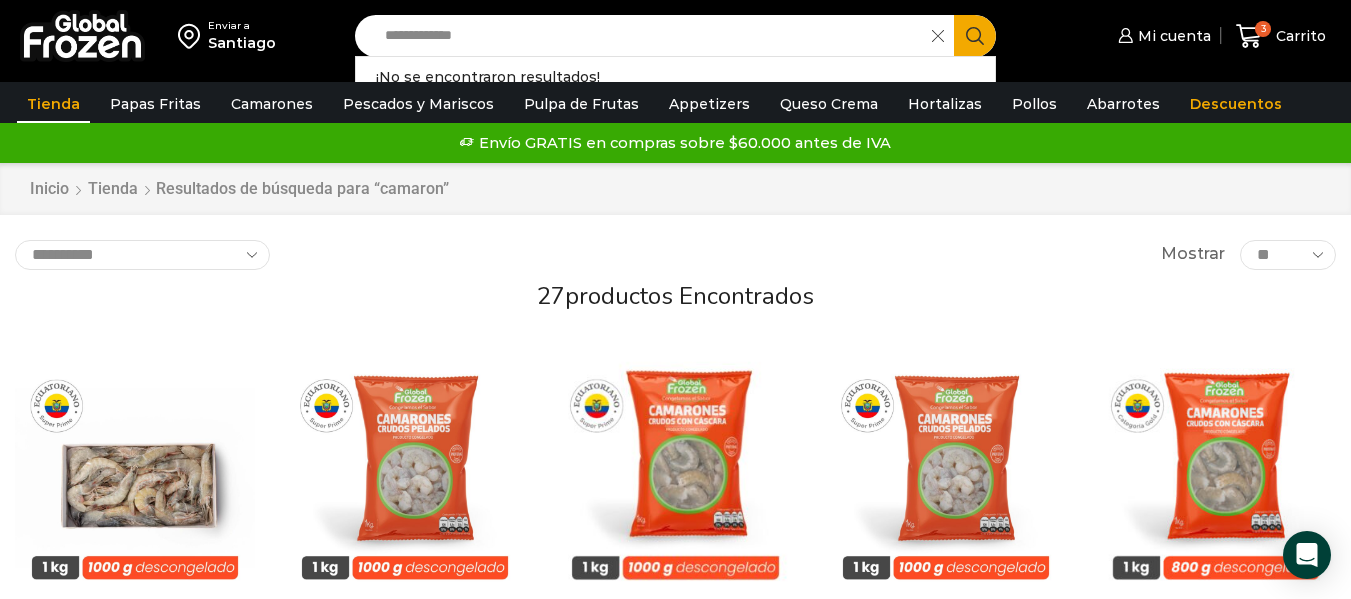 drag, startPoint x: 508, startPoint y: 37, endPoint x: 378, endPoint y: 34, distance: 130.0346 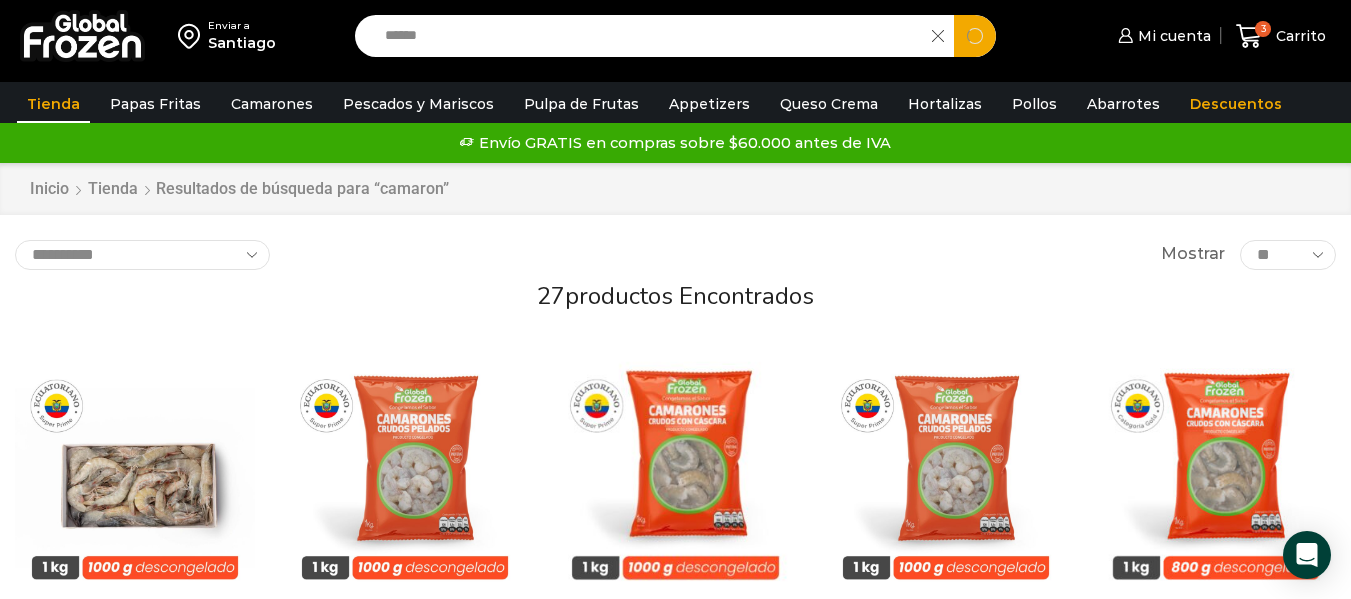 type on "******" 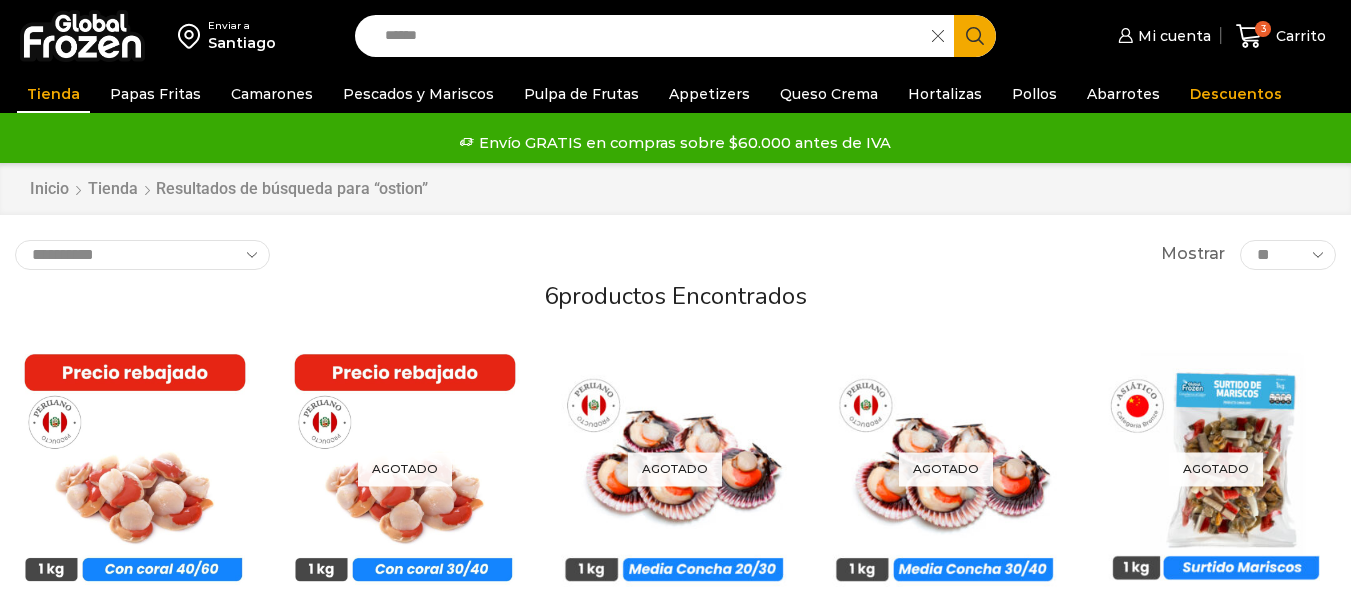scroll, scrollTop: 0, scrollLeft: 0, axis: both 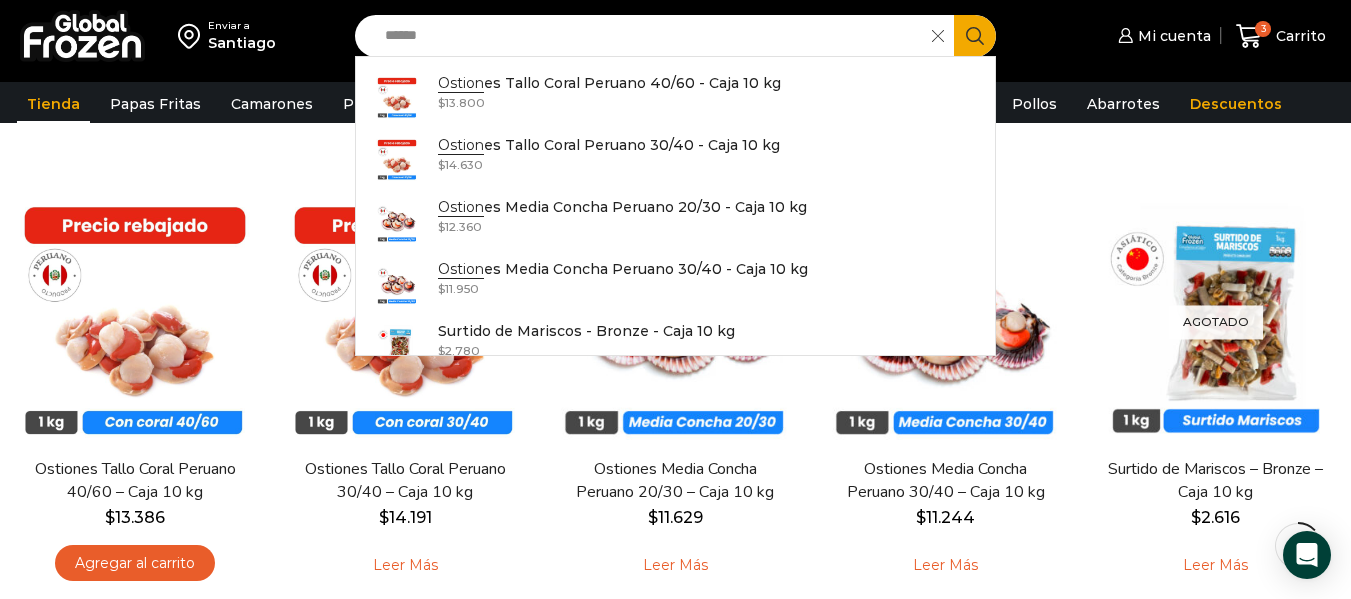 drag, startPoint x: 459, startPoint y: 39, endPoint x: 380, endPoint y: 37, distance: 79.025314 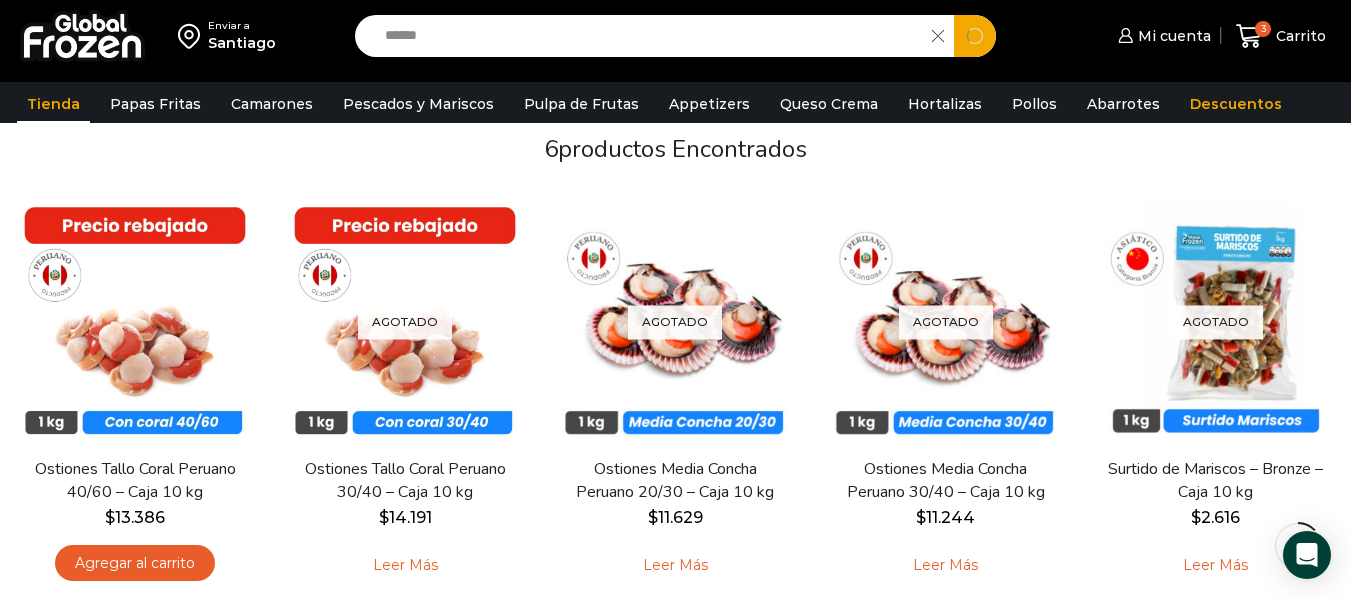 type on "******" 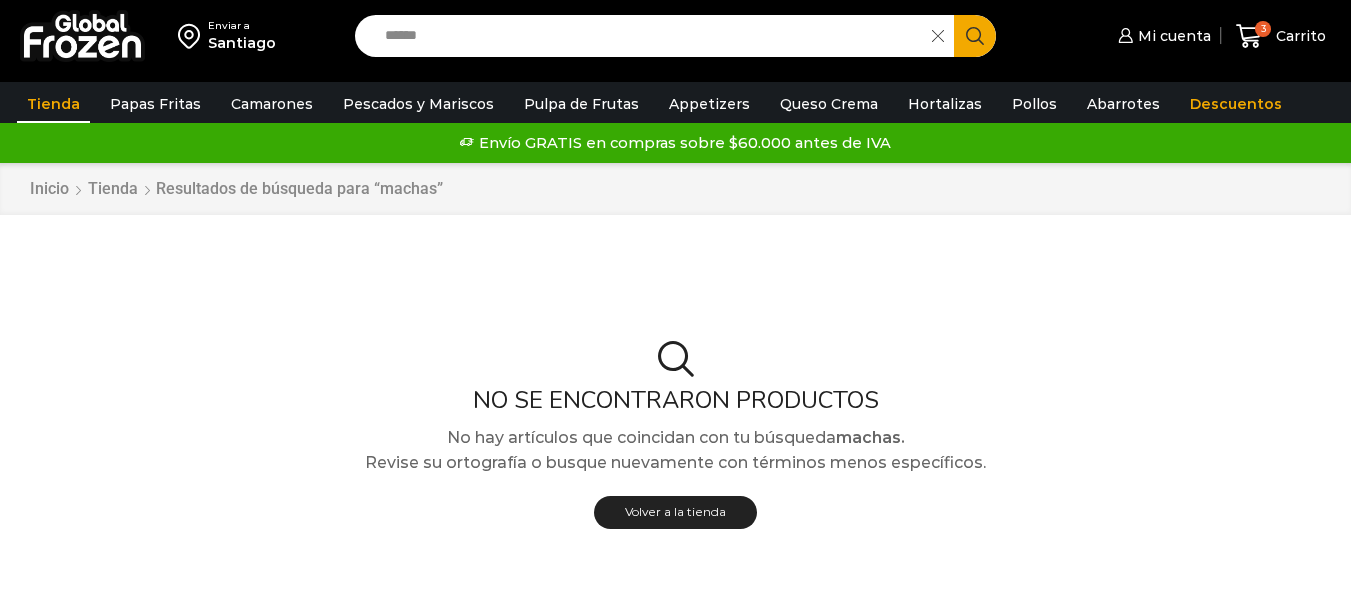 scroll, scrollTop: 0, scrollLeft: 0, axis: both 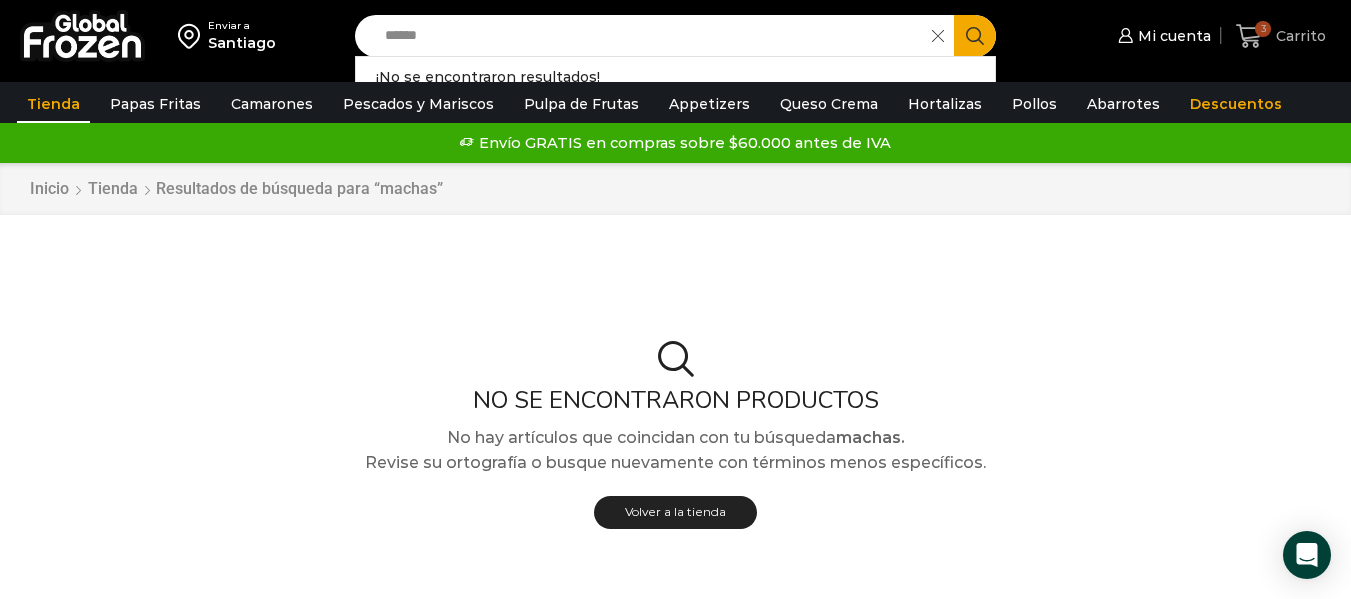 click 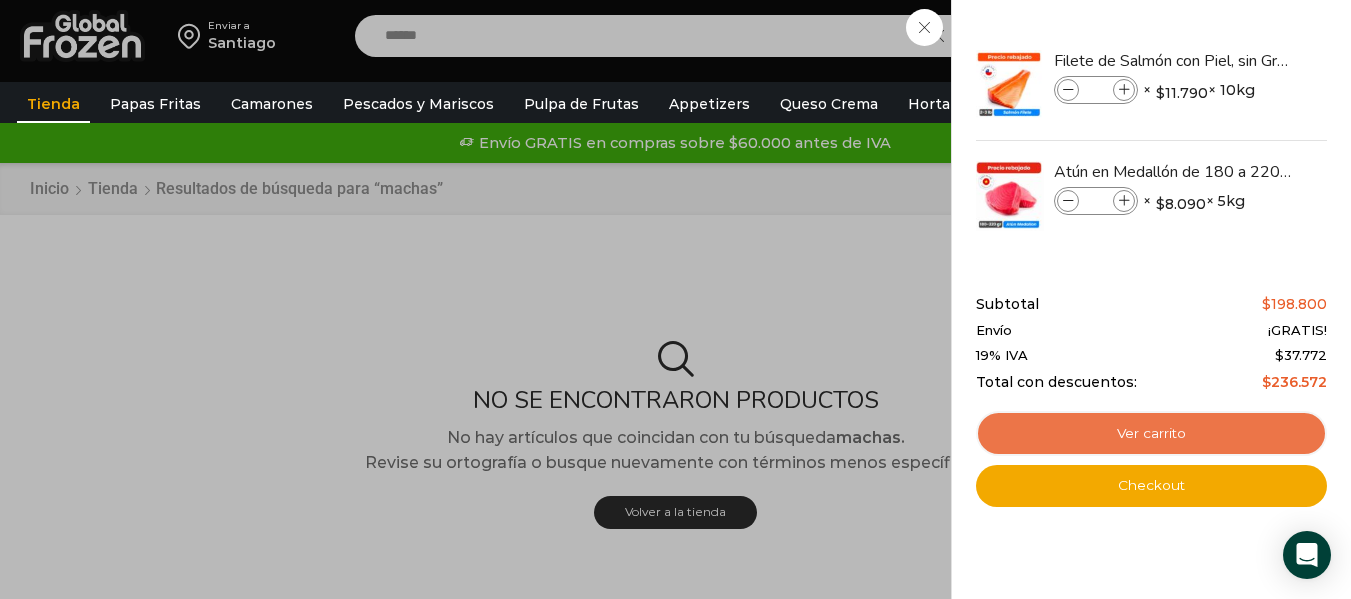click on "Ver carrito" at bounding box center [1151, 434] 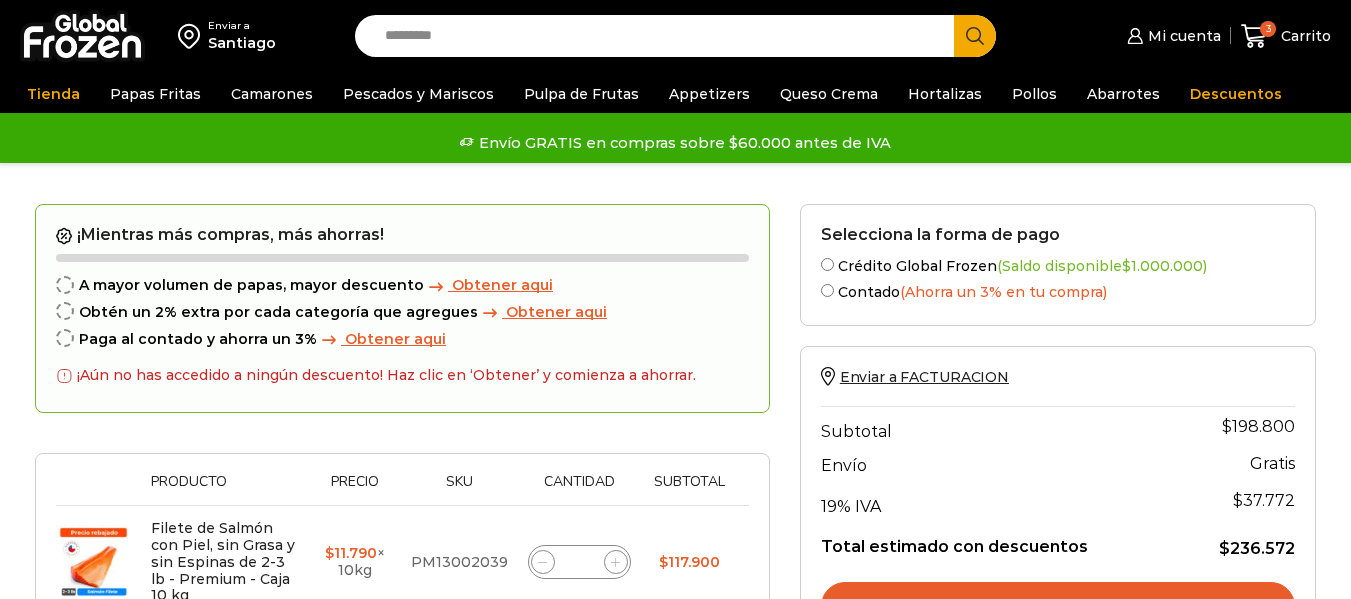 scroll, scrollTop: 0, scrollLeft: 0, axis: both 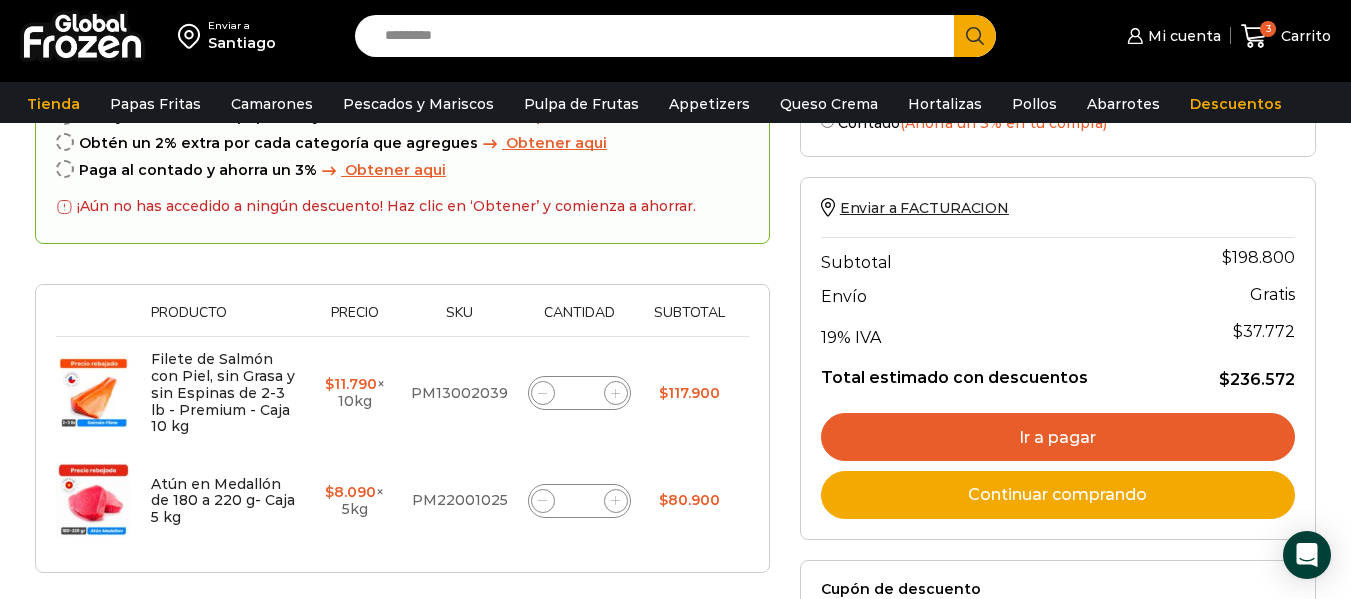 click on "Ir a pagar" at bounding box center [1058, 437] 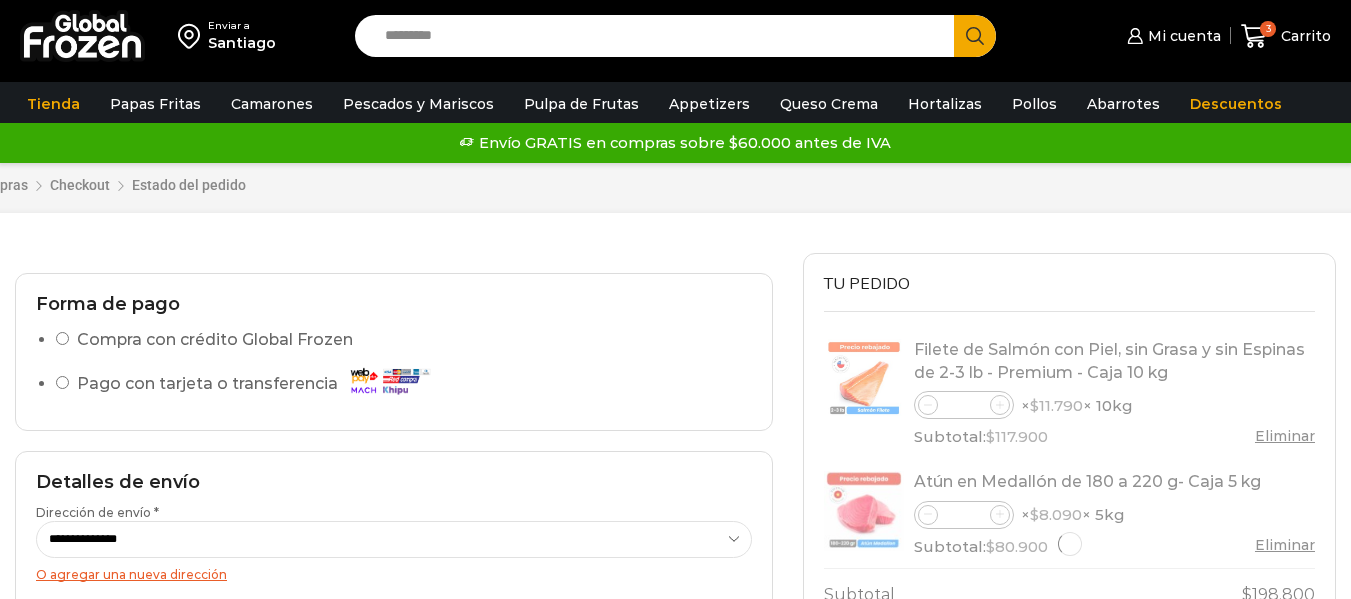 scroll, scrollTop: 0, scrollLeft: 0, axis: both 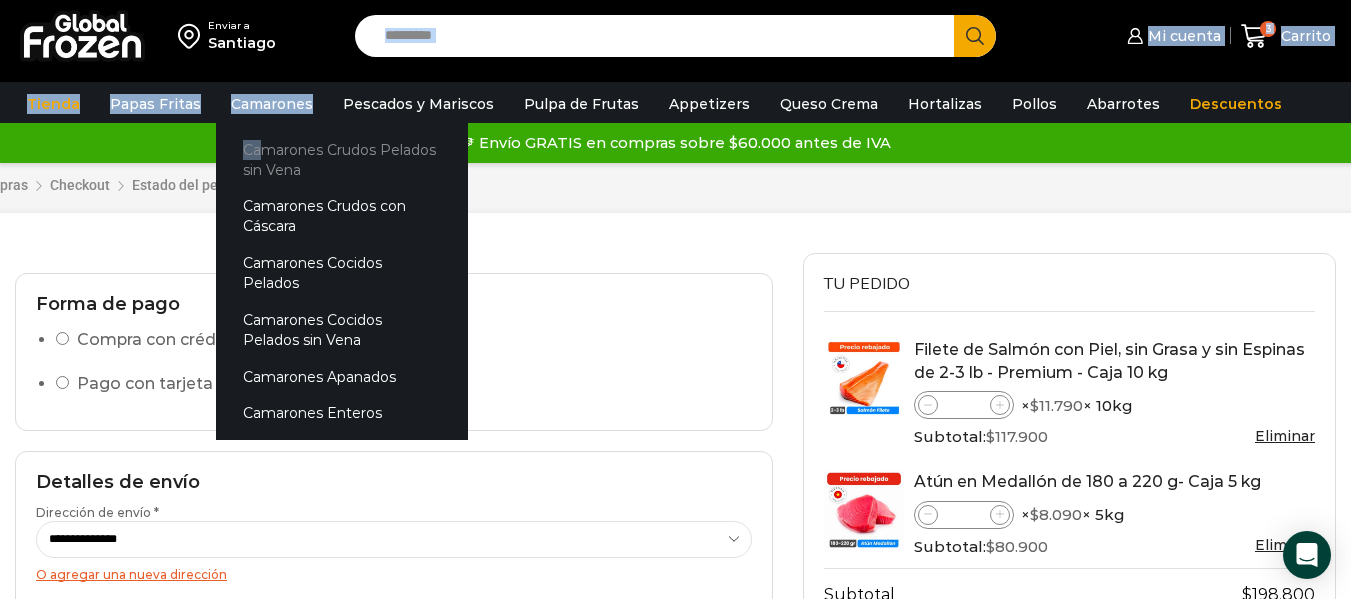 drag, startPoint x: 351, startPoint y: 47, endPoint x: 242, endPoint y: 183, distance: 174.29 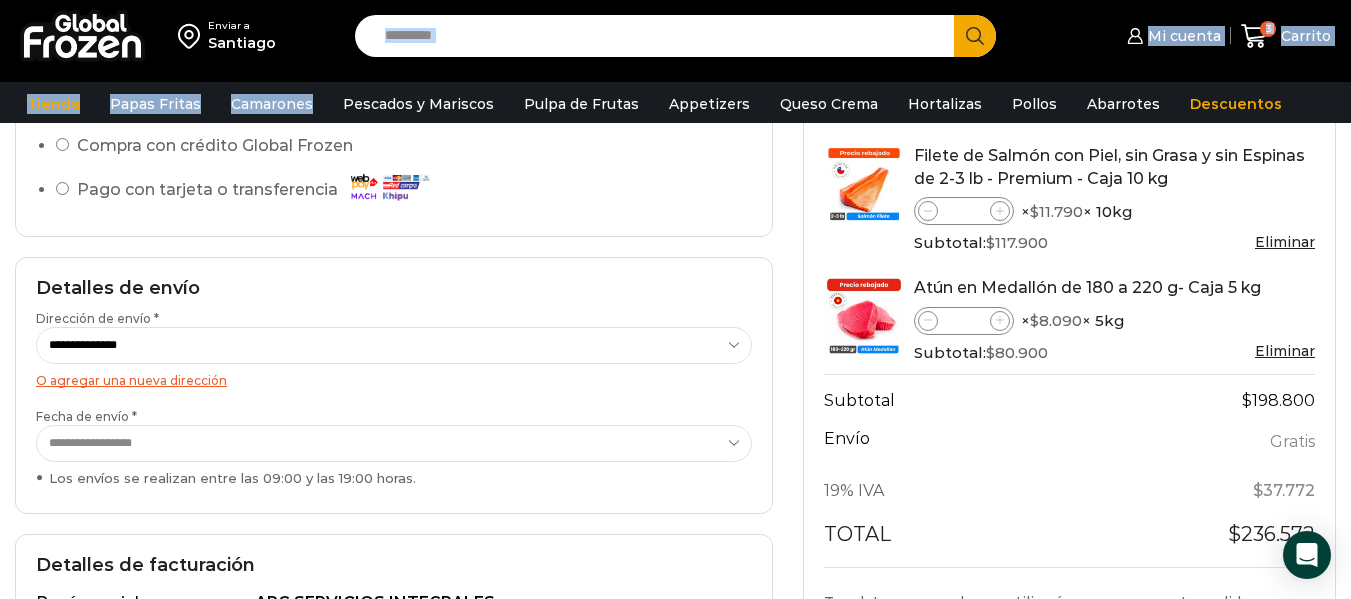 scroll, scrollTop: 283, scrollLeft: 0, axis: vertical 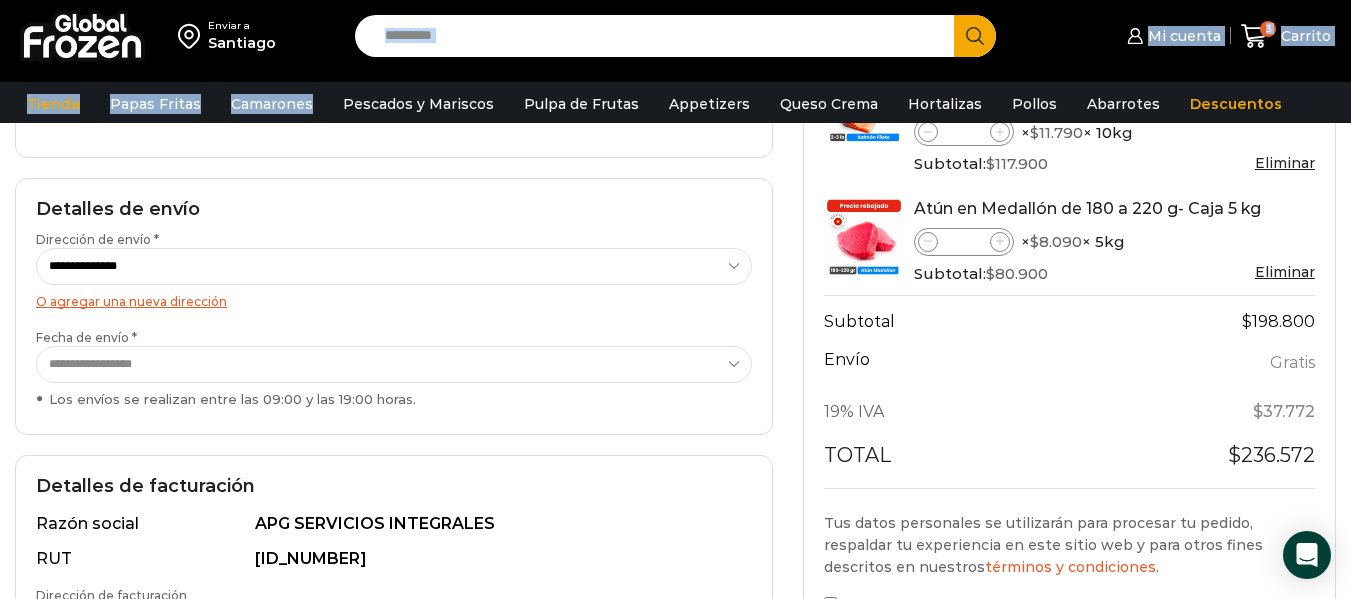 drag, startPoint x: 156, startPoint y: 266, endPoint x: 144, endPoint y: 321, distance: 56.293873 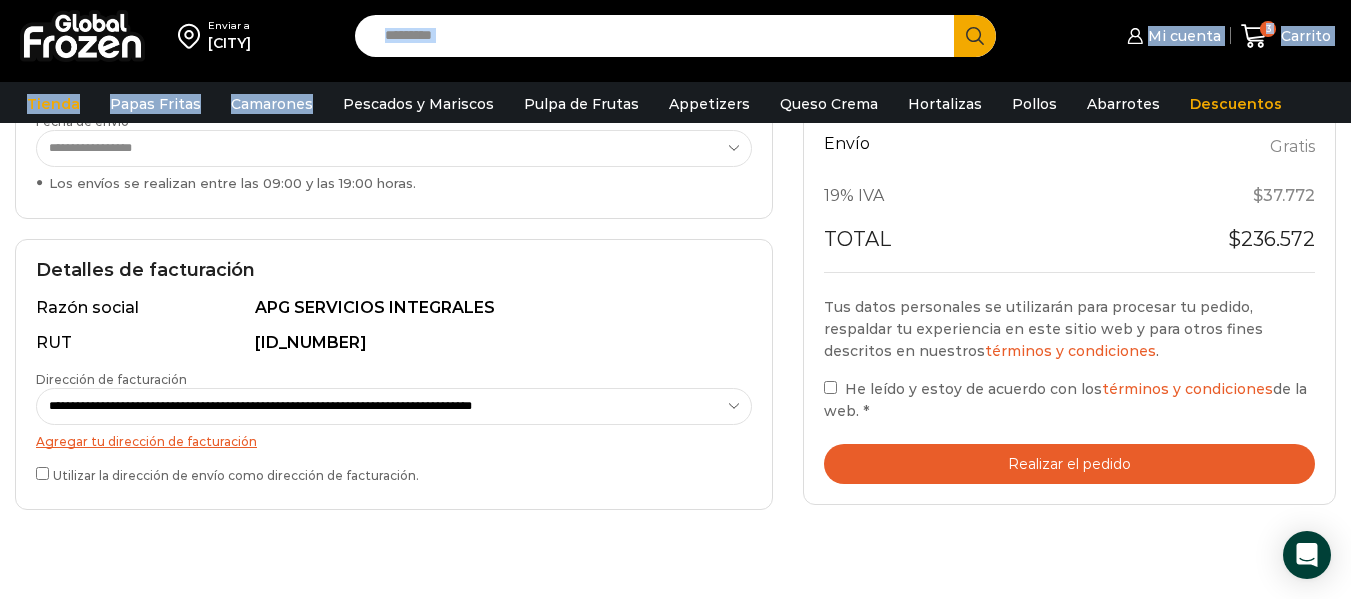 scroll, scrollTop: 504, scrollLeft: 0, axis: vertical 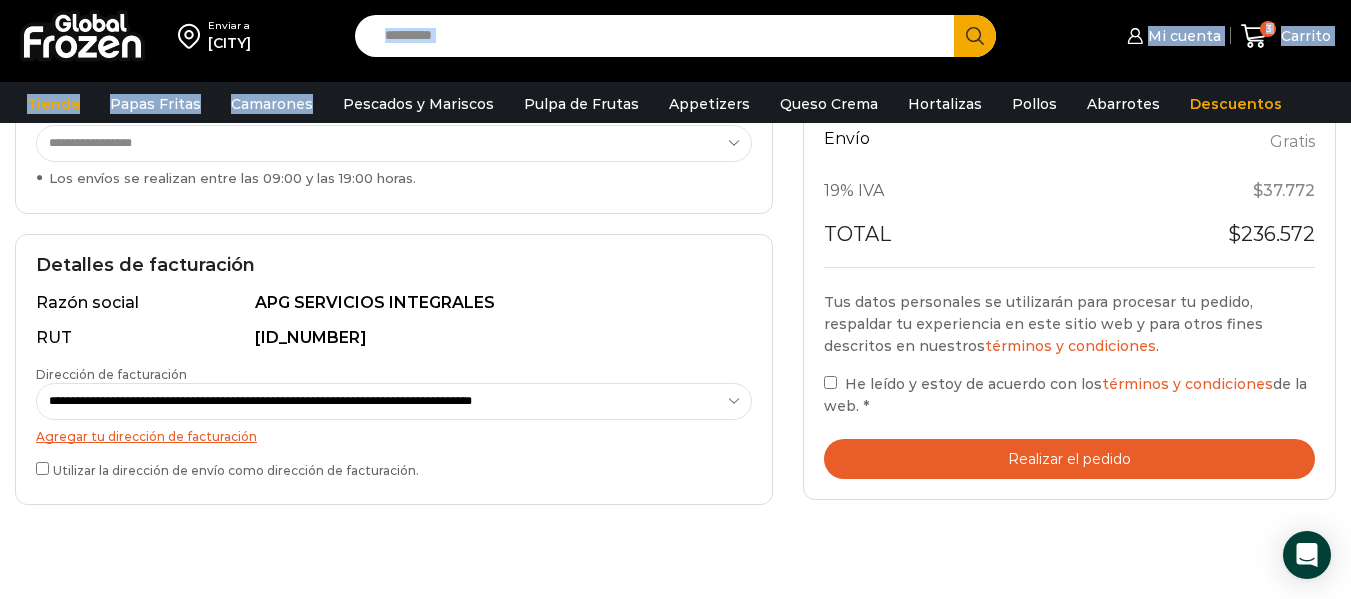 click on "Realizar el pedido" at bounding box center (1069, 459) 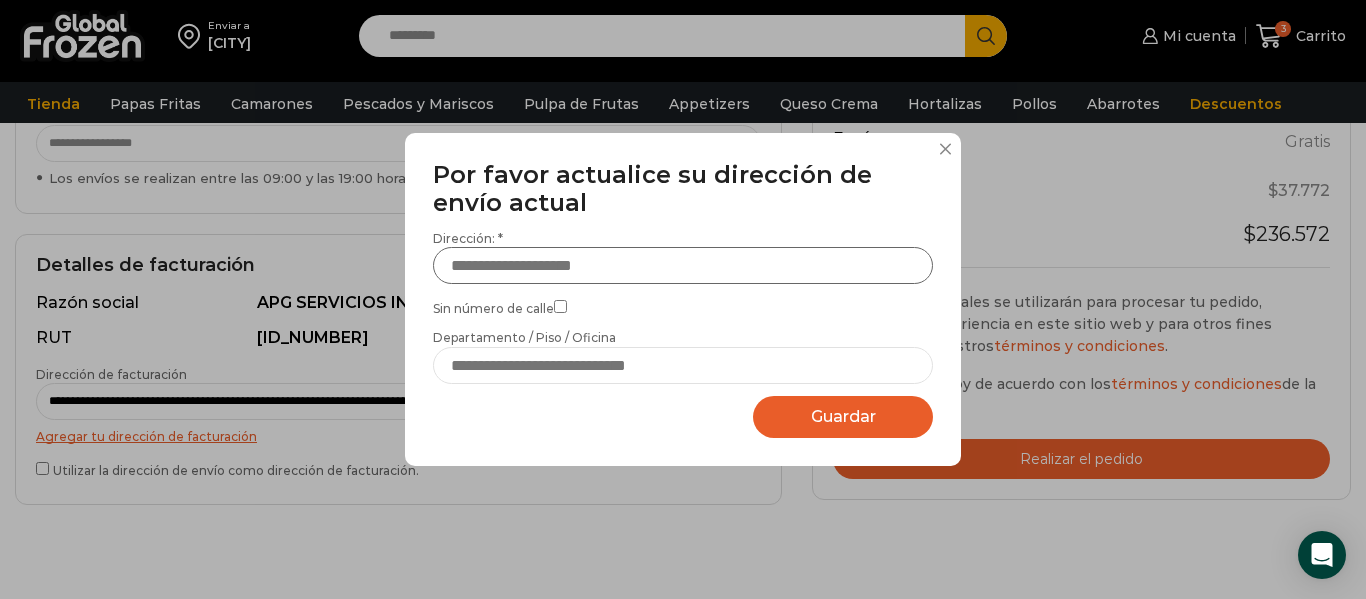 click on "Dirección: *" at bounding box center [683, 265] 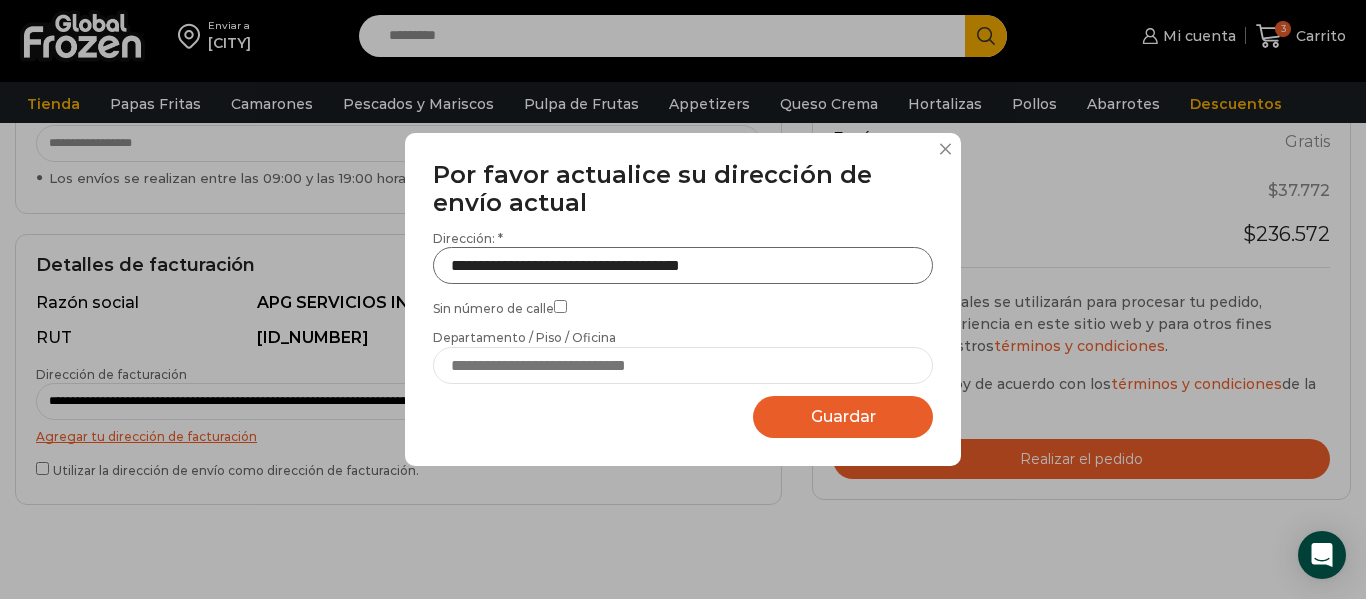 type on "**********" 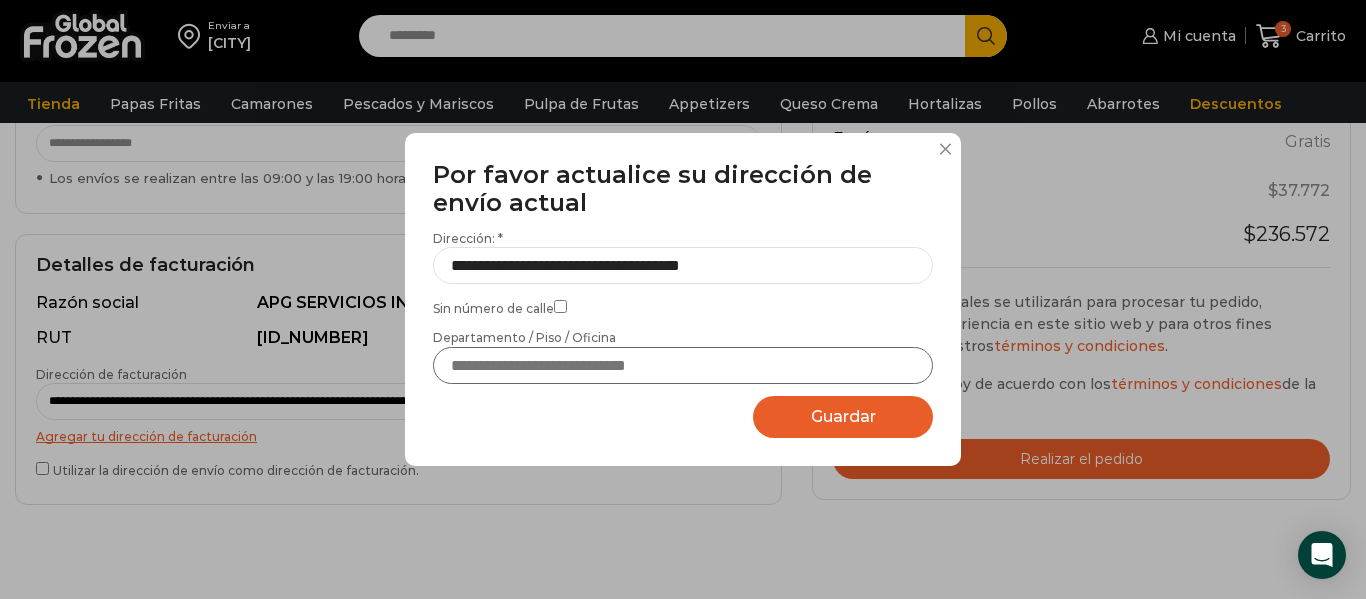 click on "Departamento / Piso / Oficina" at bounding box center [683, 365] 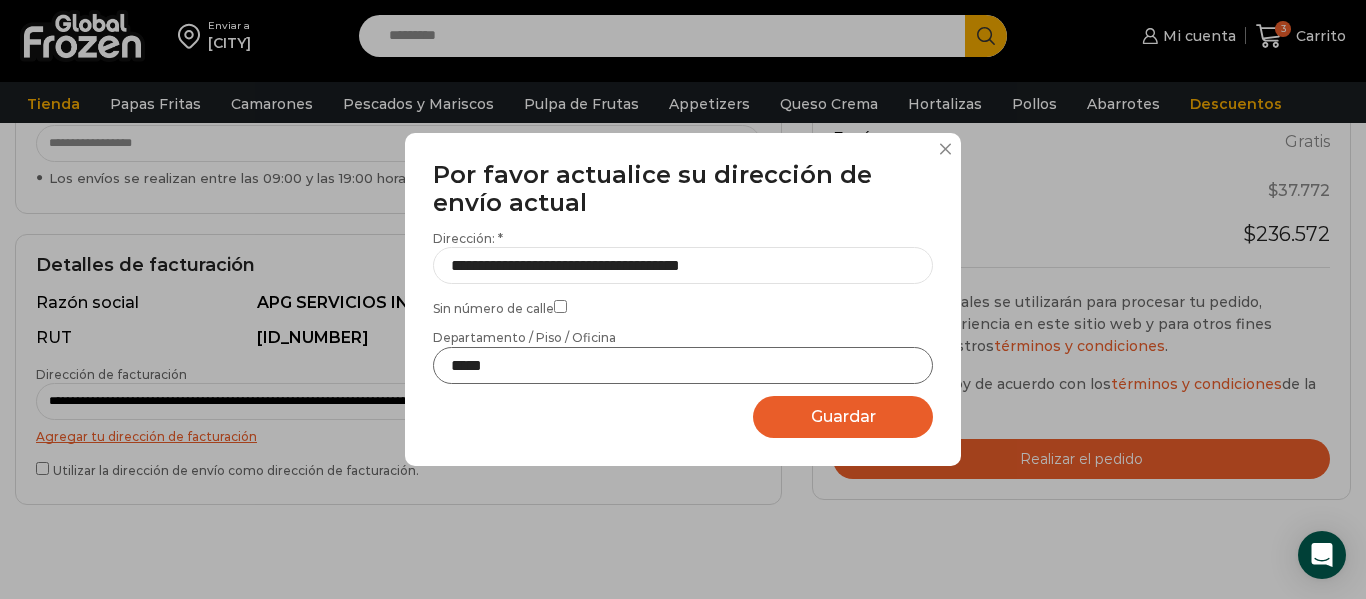 type on "*****" 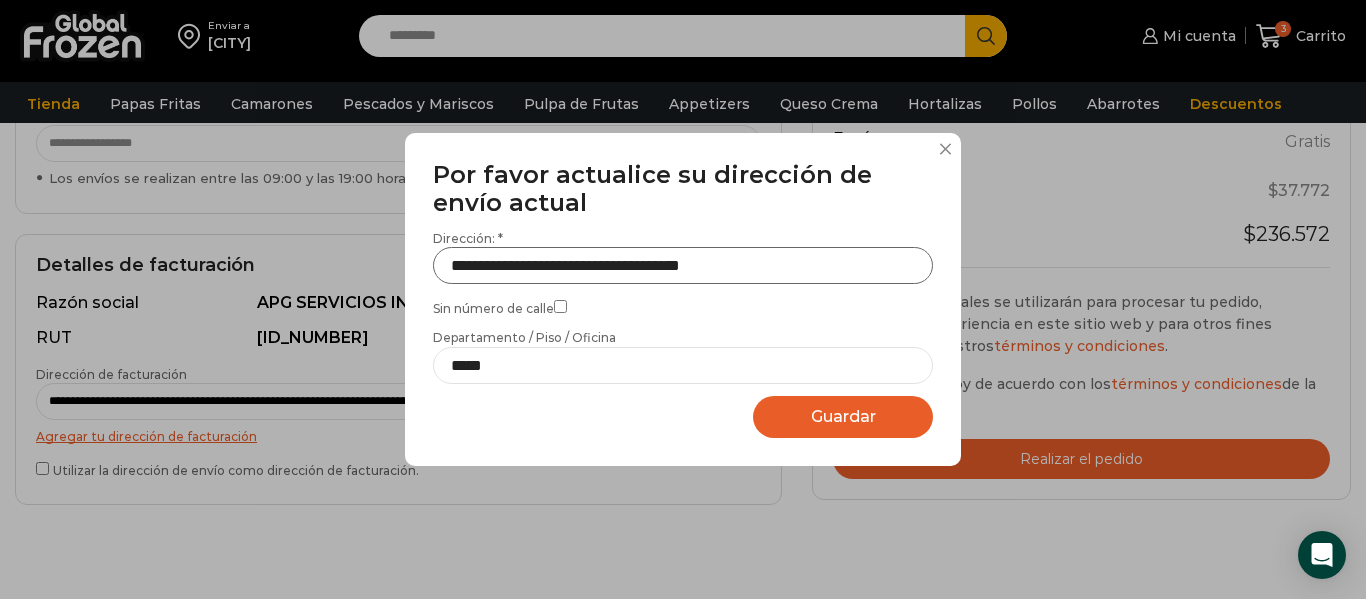 drag, startPoint x: 761, startPoint y: 266, endPoint x: 596, endPoint y: 271, distance: 165.07574 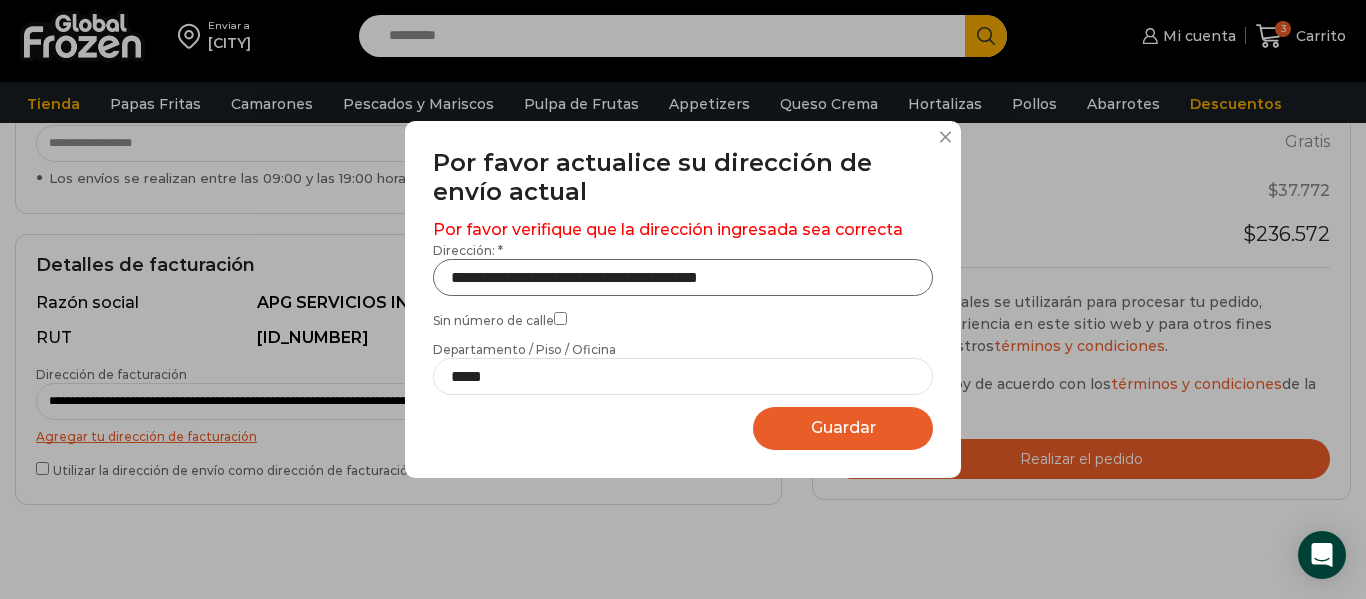 drag, startPoint x: 778, startPoint y: 273, endPoint x: 577, endPoint y: 276, distance: 201.02238 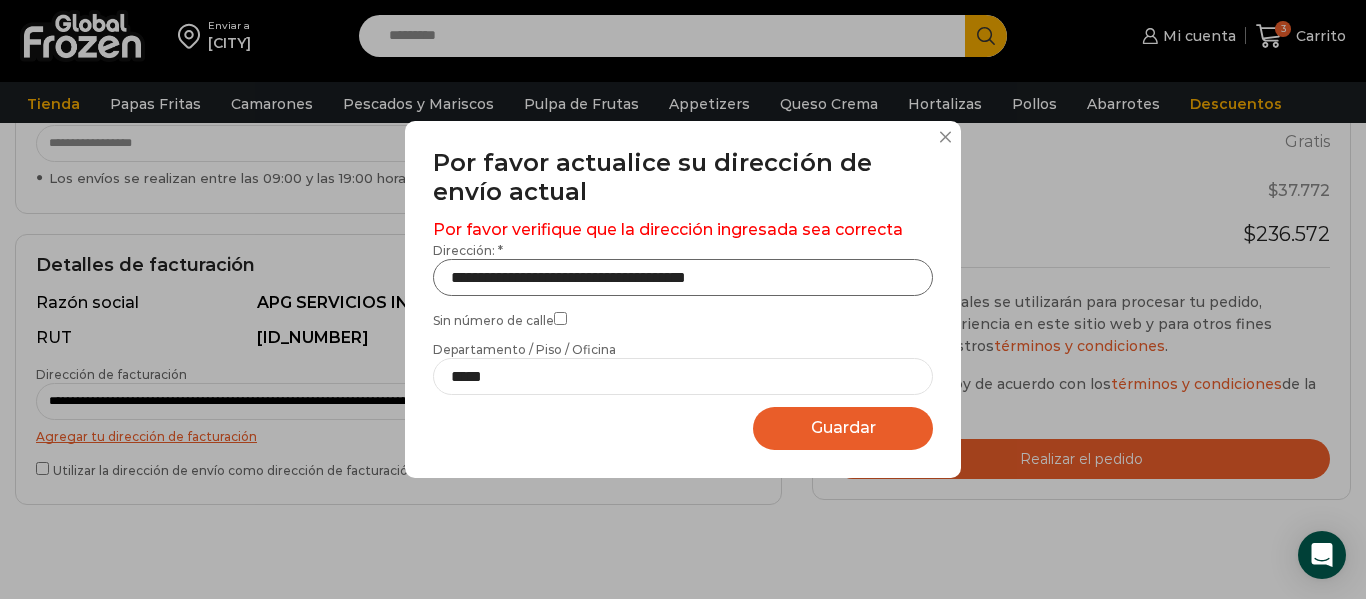 type on "**********" 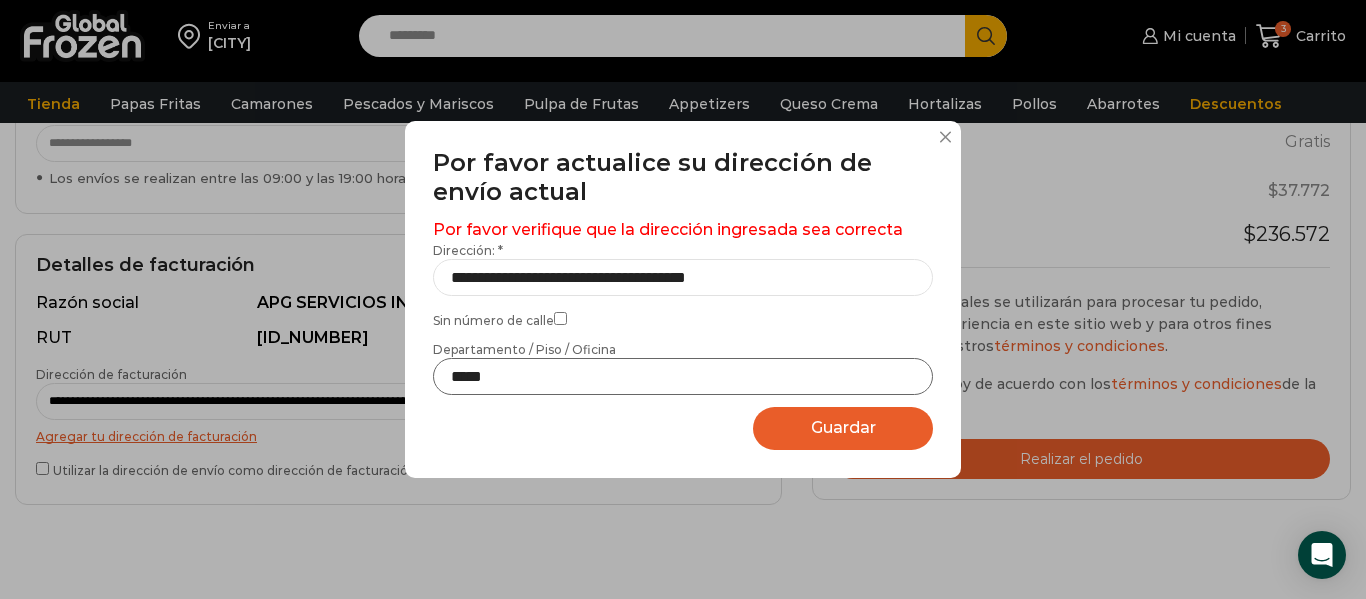 click on "*****" at bounding box center (683, 376) 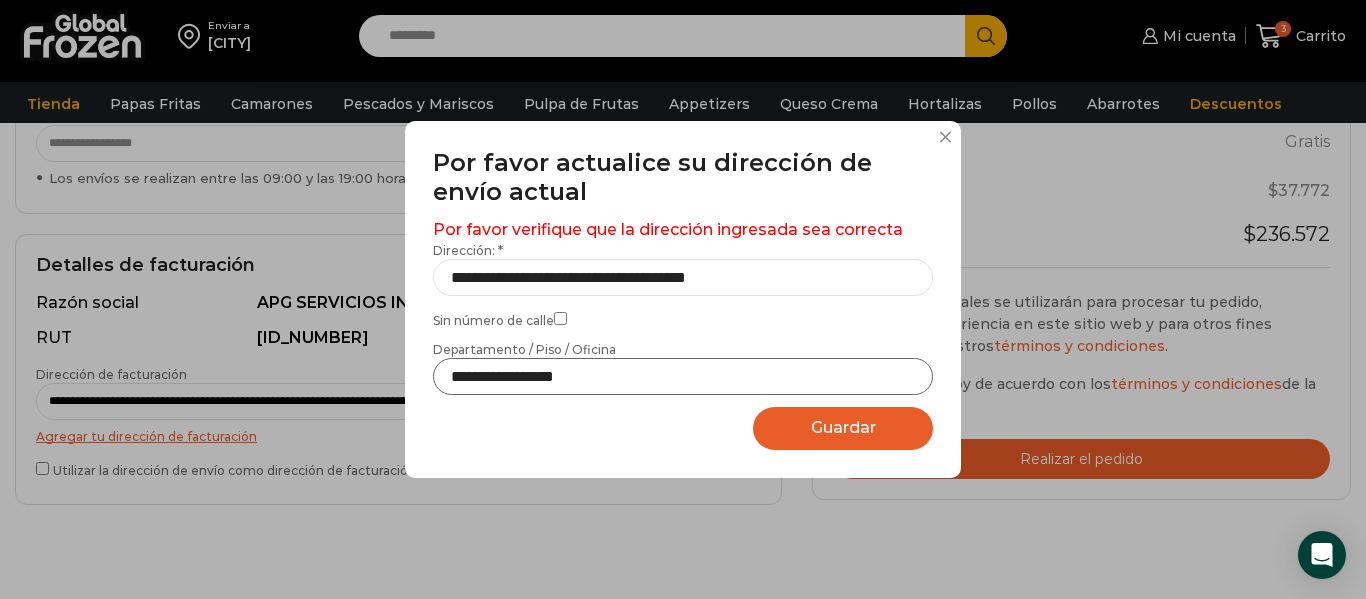 type on "**********" 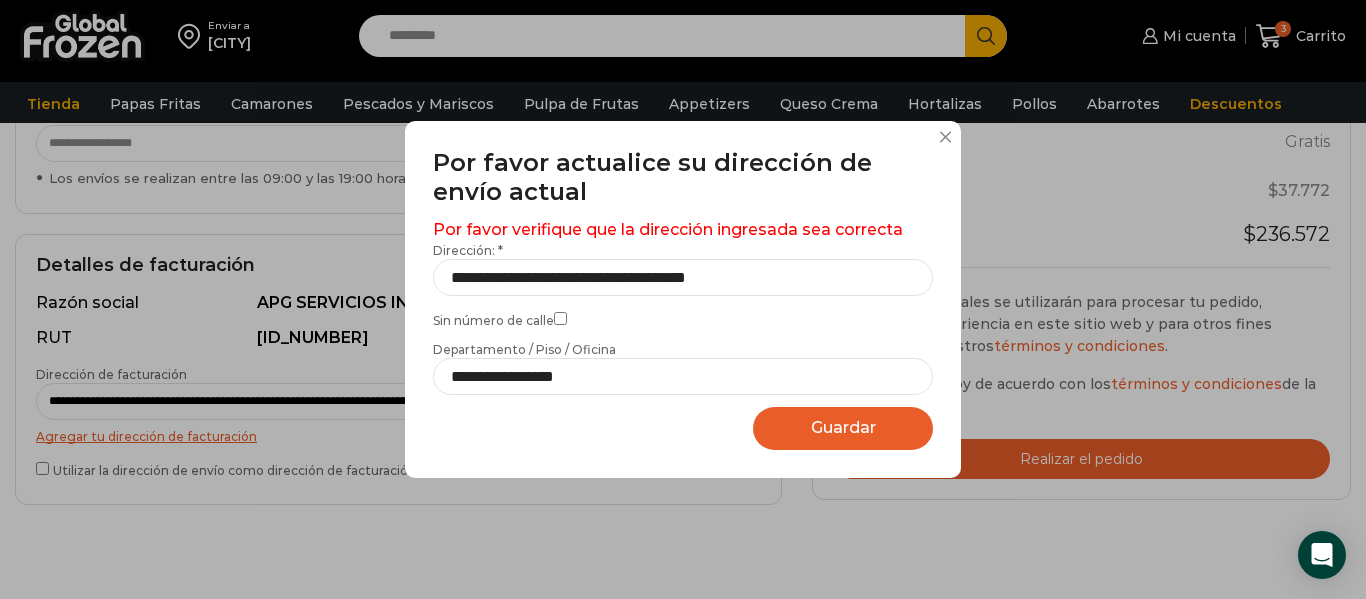 click on "Guardar" at bounding box center [843, 427] 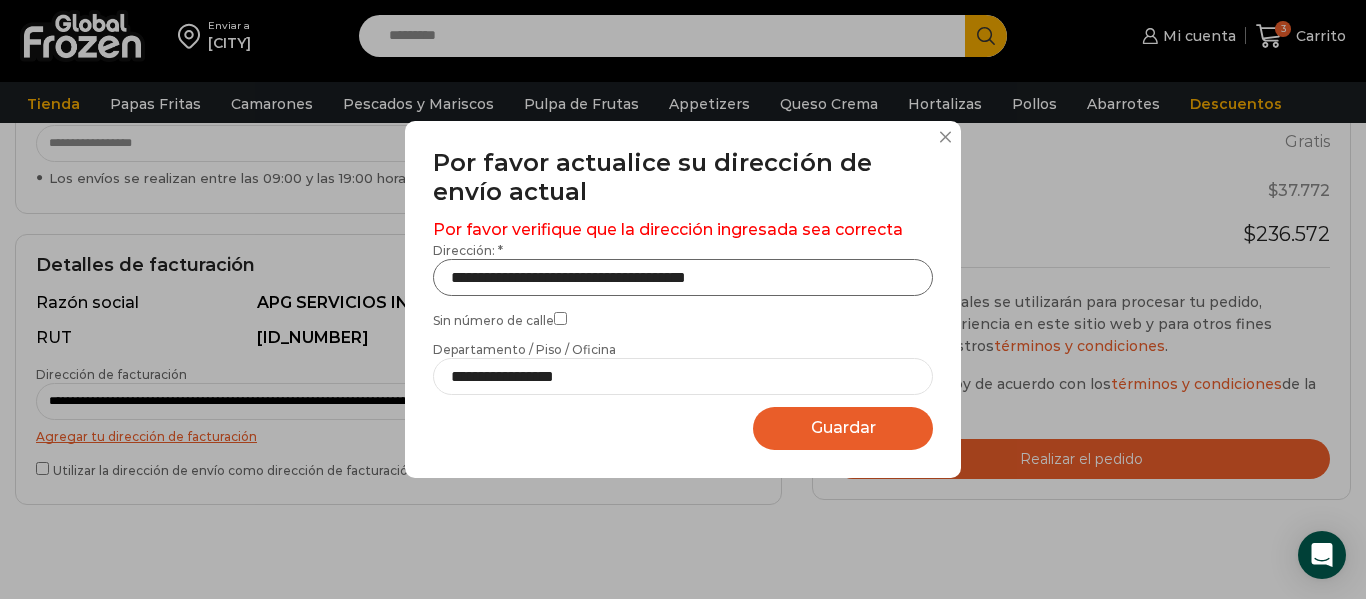 click on "**********" at bounding box center [683, 277] 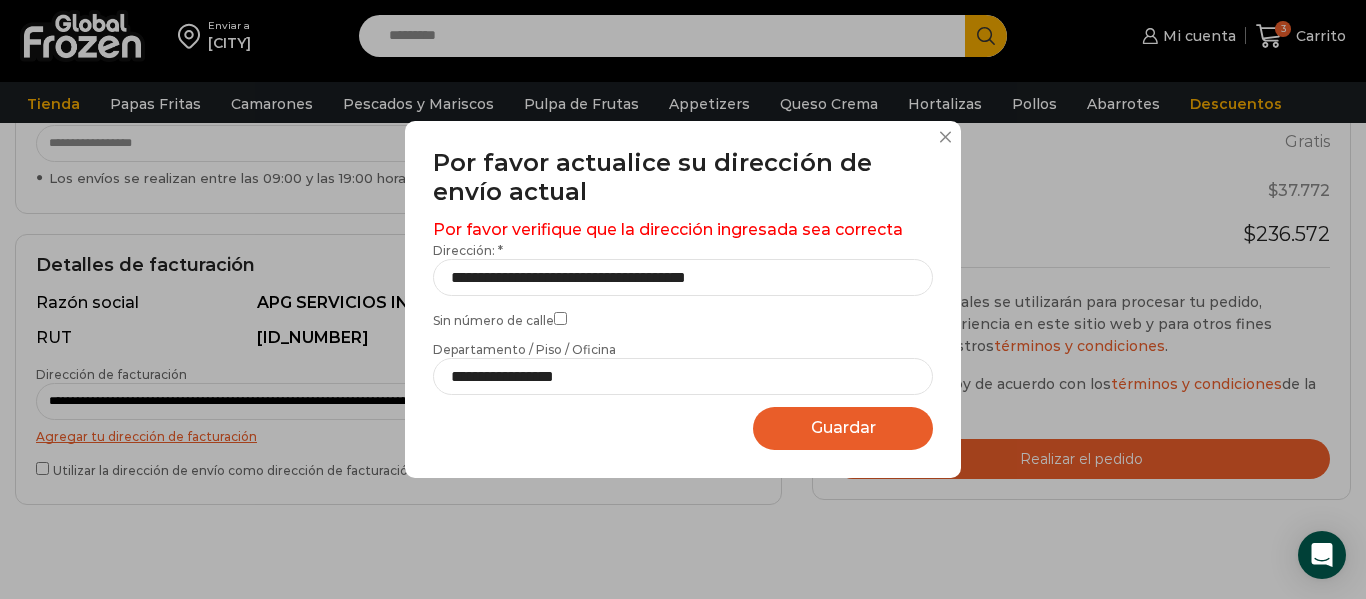 click on "Guardar" at bounding box center [843, 427] 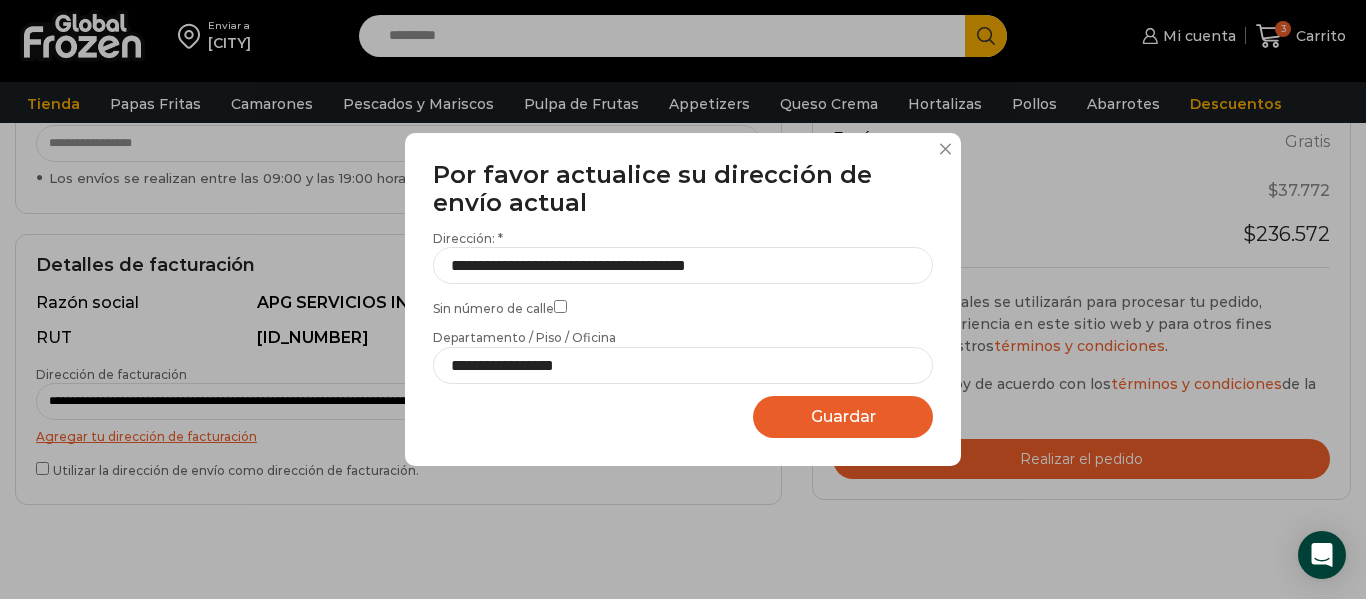 click on "Guardar" at bounding box center (843, 416) 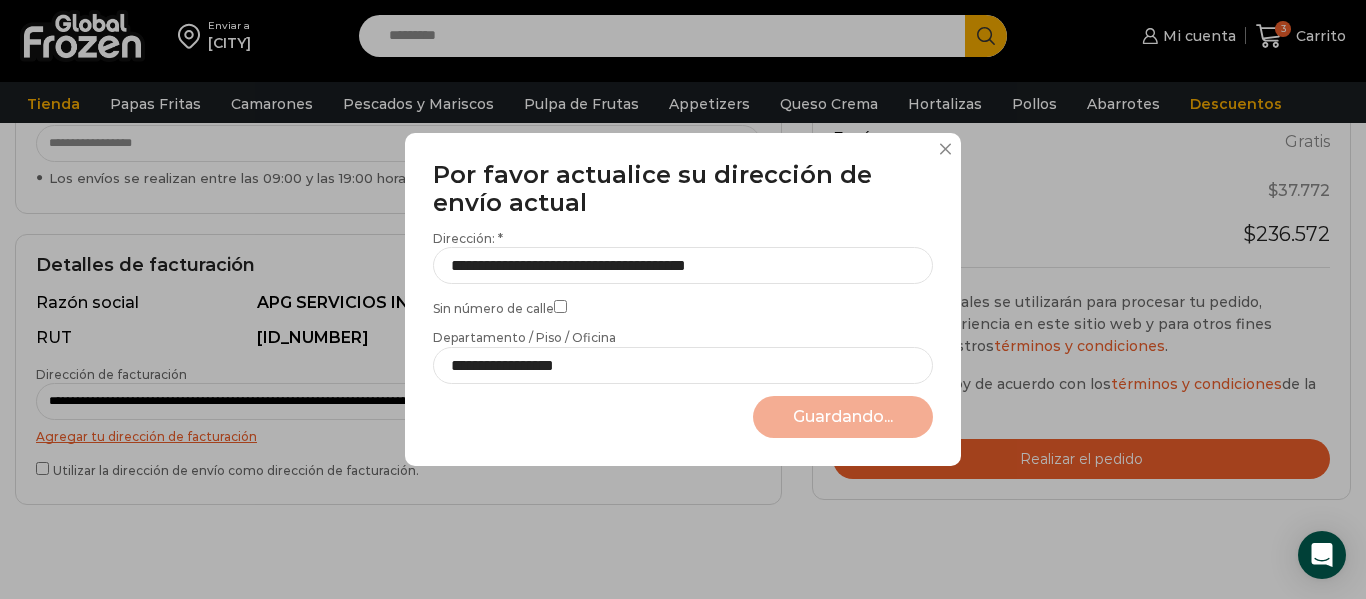 select on "*******" 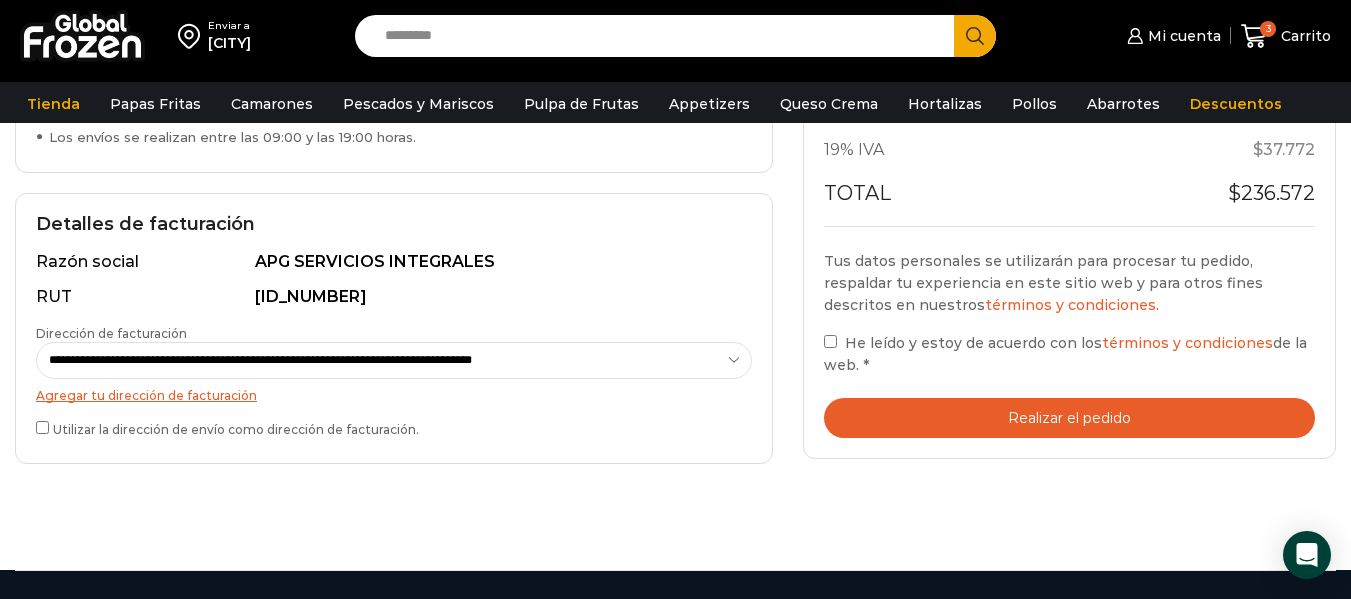 scroll, scrollTop: 578, scrollLeft: 0, axis: vertical 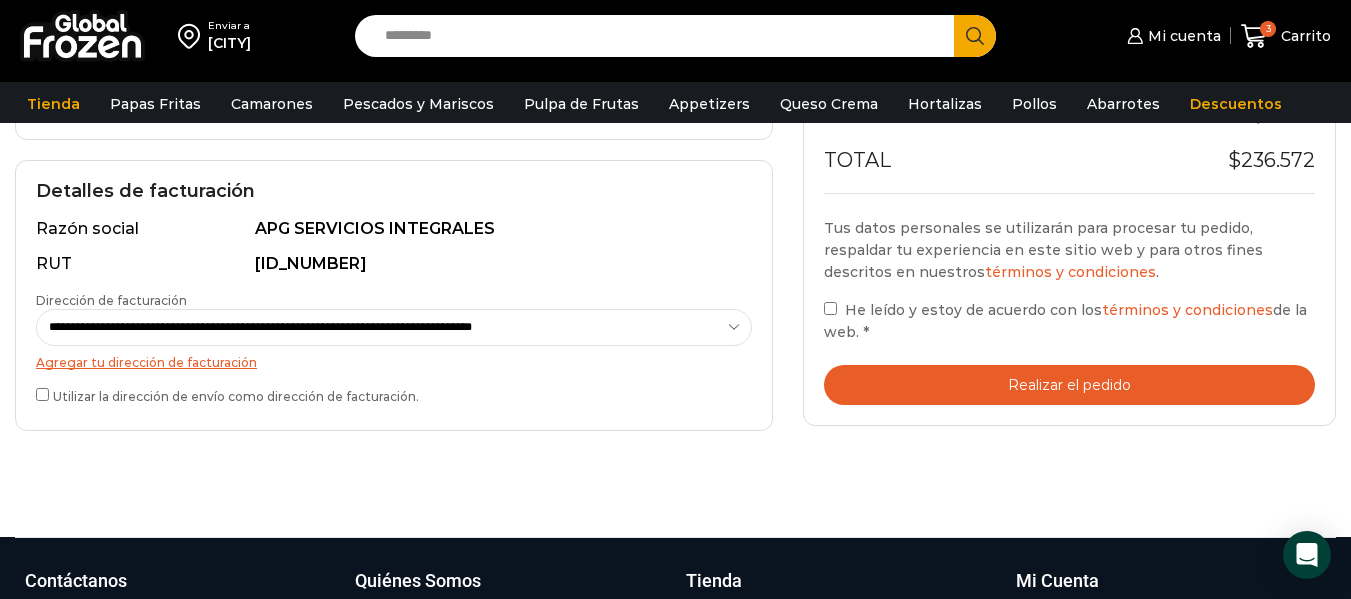 click on "Realizar el pedido" at bounding box center [1069, 385] 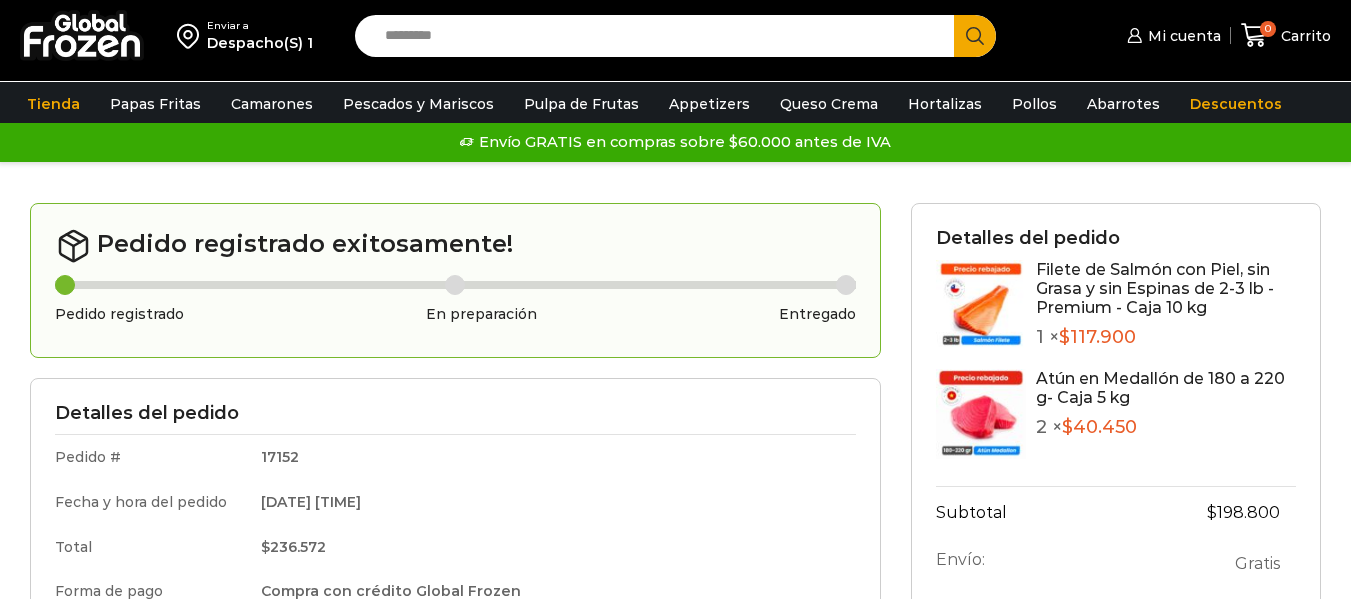 scroll, scrollTop: 0, scrollLeft: 0, axis: both 